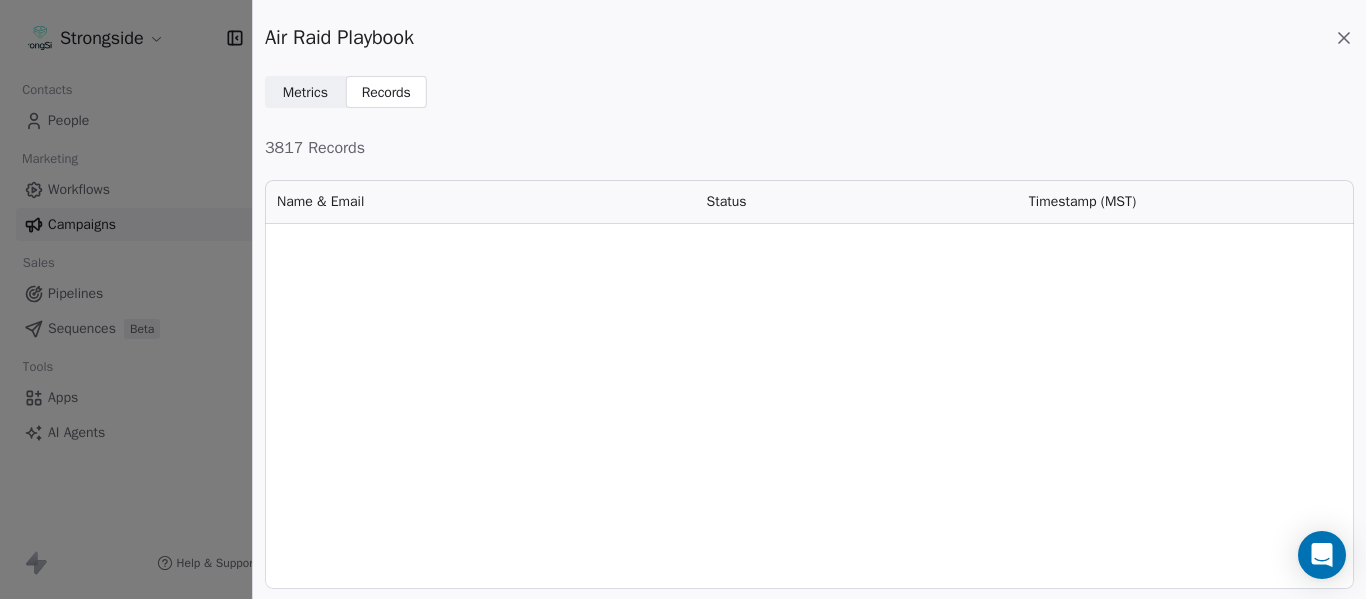 scroll, scrollTop: 0, scrollLeft: 0, axis: both 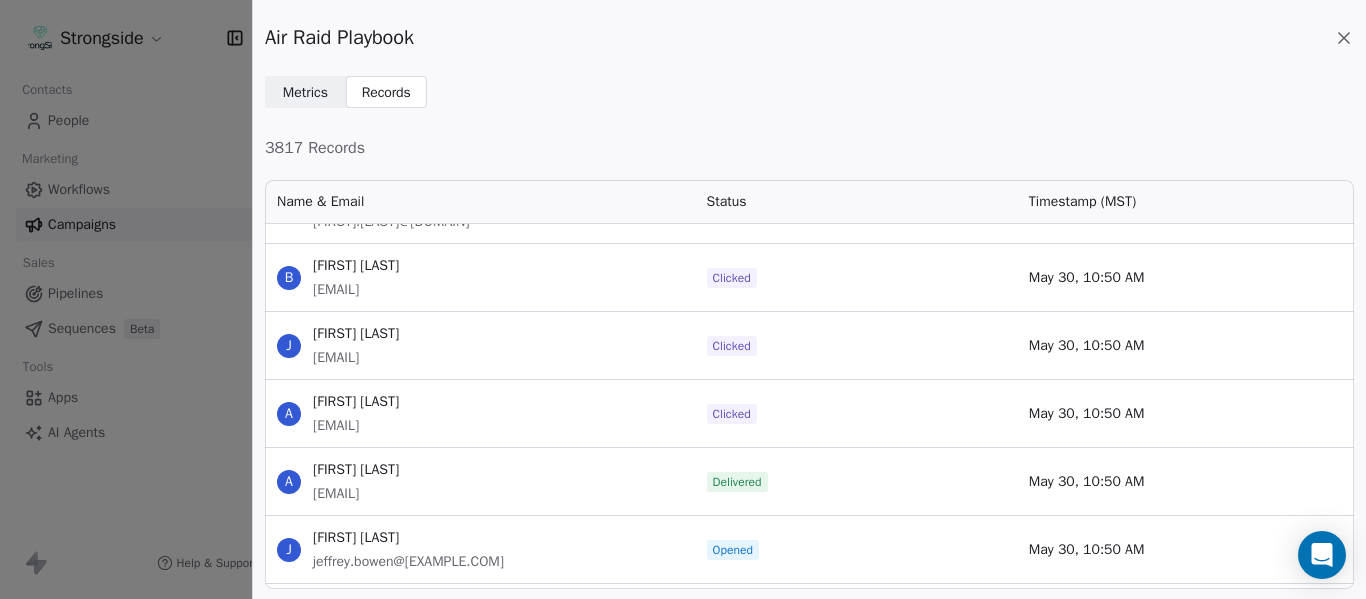 drag, startPoint x: 481, startPoint y: 356, endPoint x: 312, endPoint y: 358, distance: 169.01184 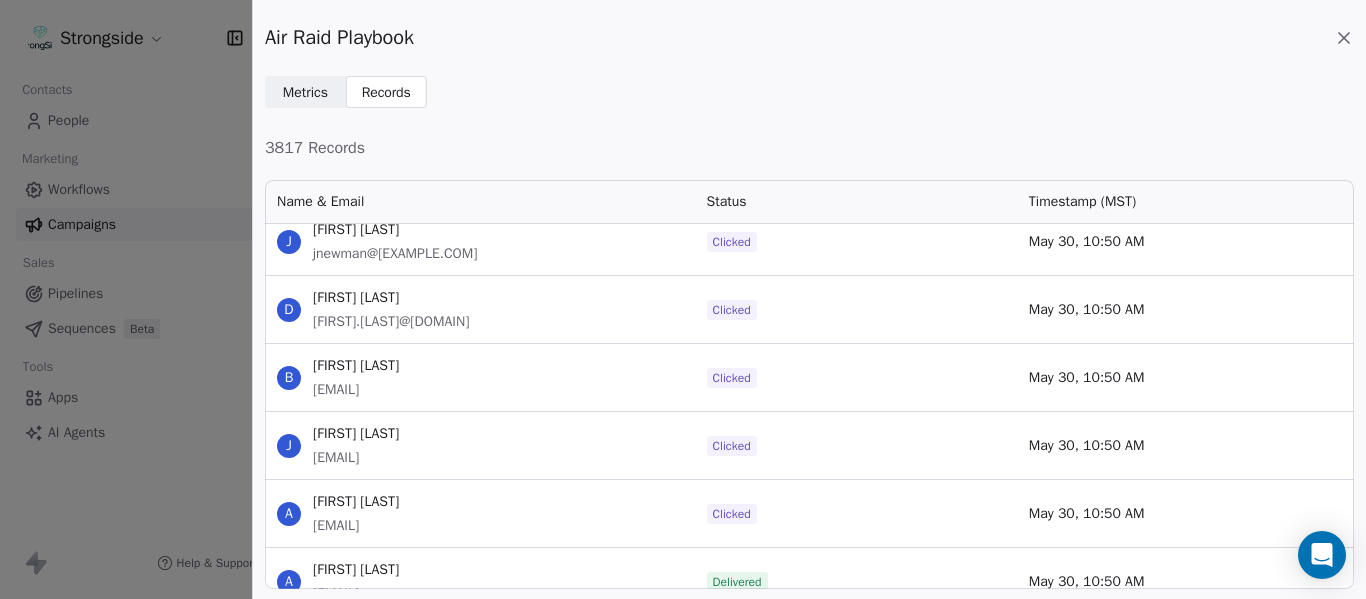 drag, startPoint x: 482, startPoint y: 390, endPoint x: 310, endPoint y: 388, distance: 172.01163 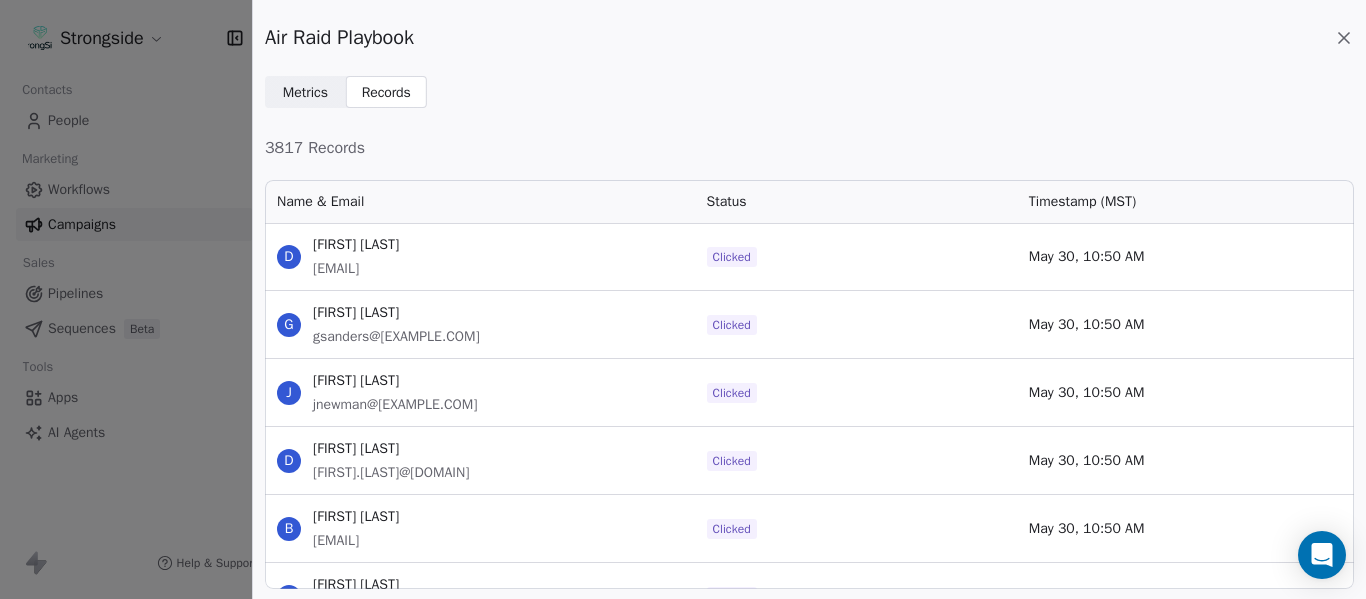 scroll, scrollTop: 250533, scrollLeft: 0, axis: vertical 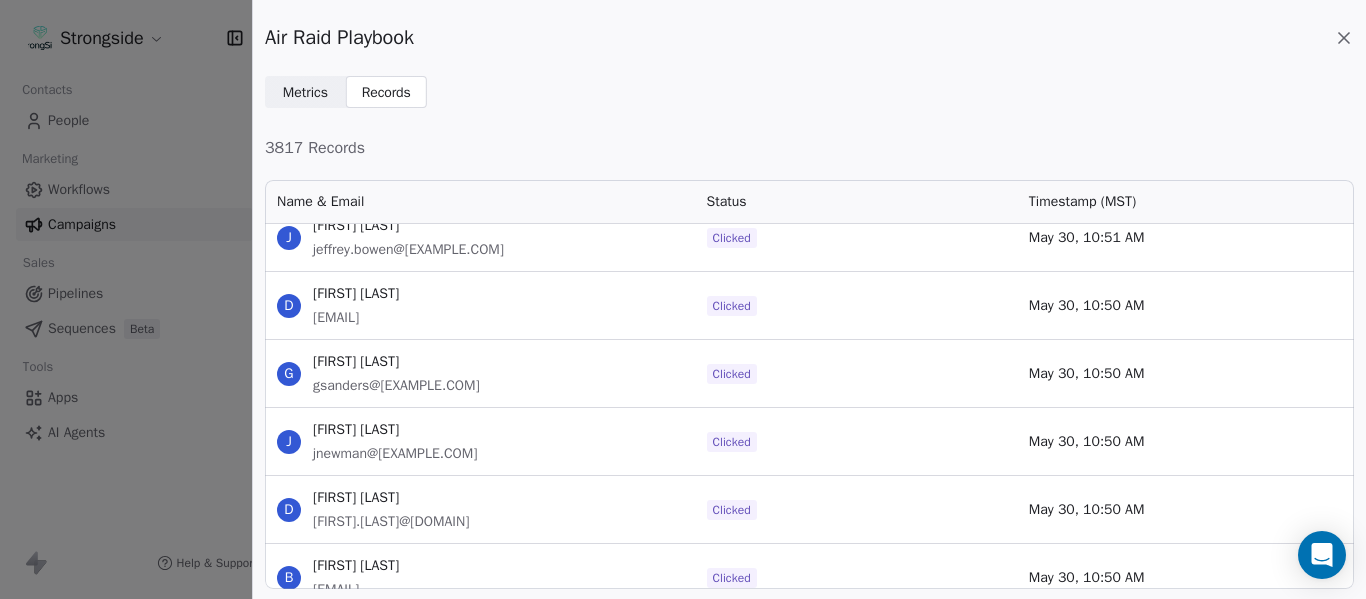 drag, startPoint x: 530, startPoint y: 526, endPoint x: 309, endPoint y: 528, distance: 221.00905 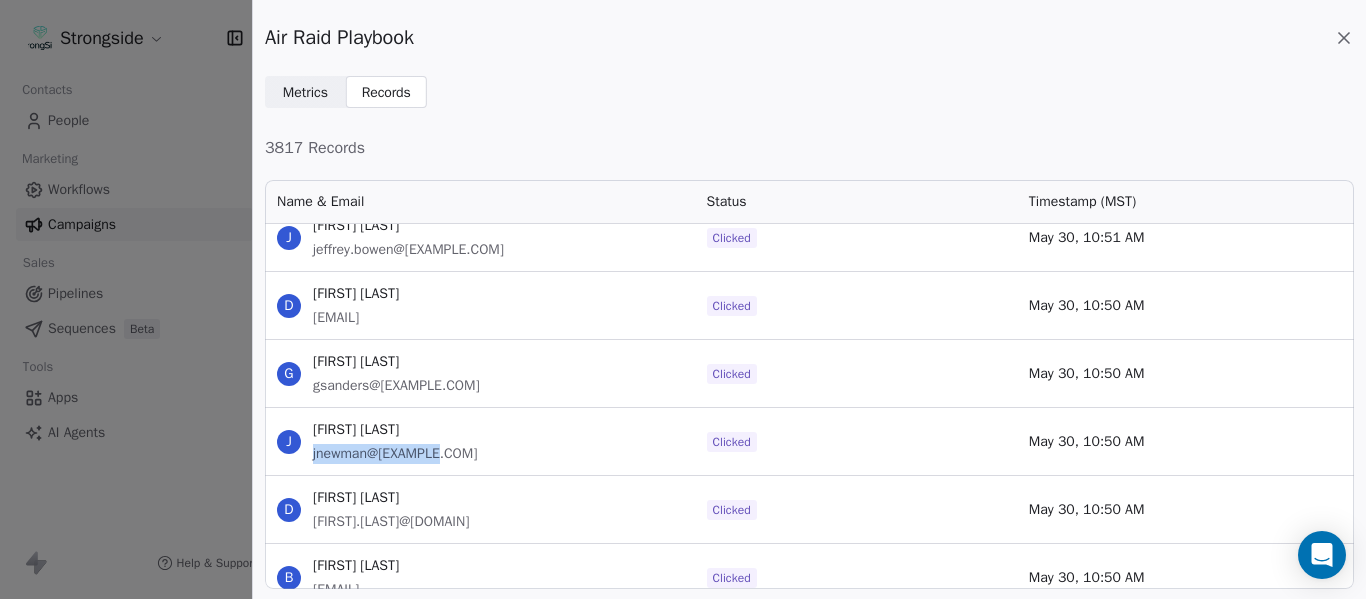 drag, startPoint x: 442, startPoint y: 460, endPoint x: 313, endPoint y: 459, distance: 129.00388 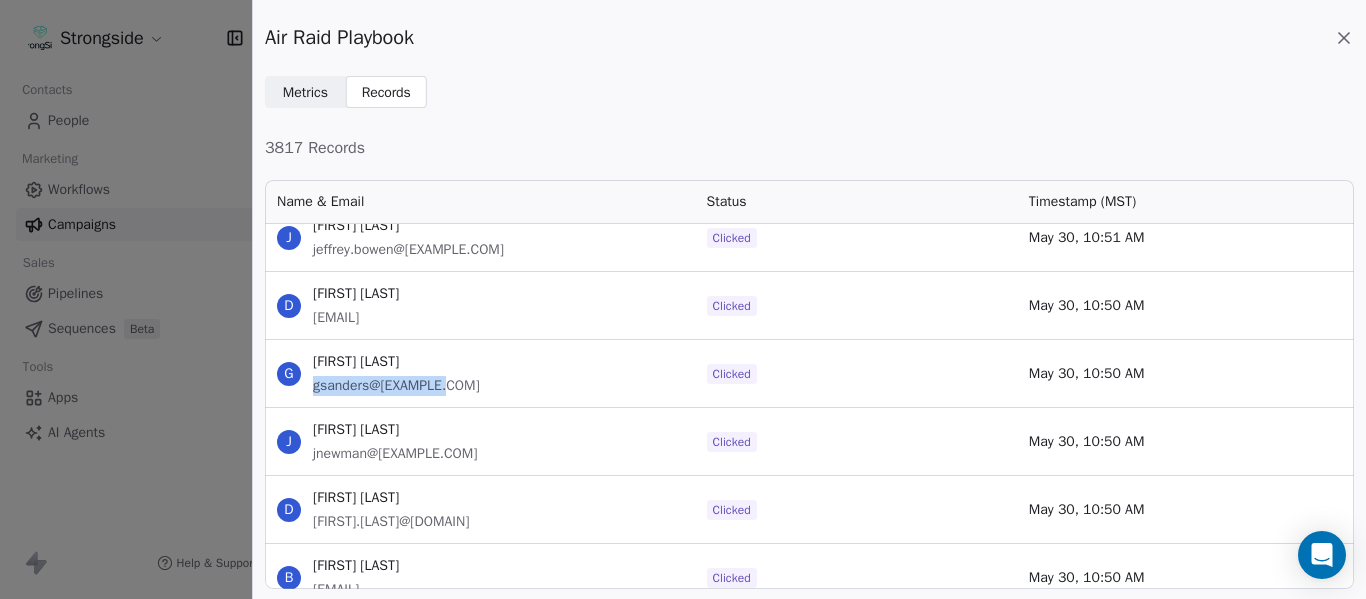 drag, startPoint x: 452, startPoint y: 387, endPoint x: 309, endPoint y: 382, distance: 143.08739 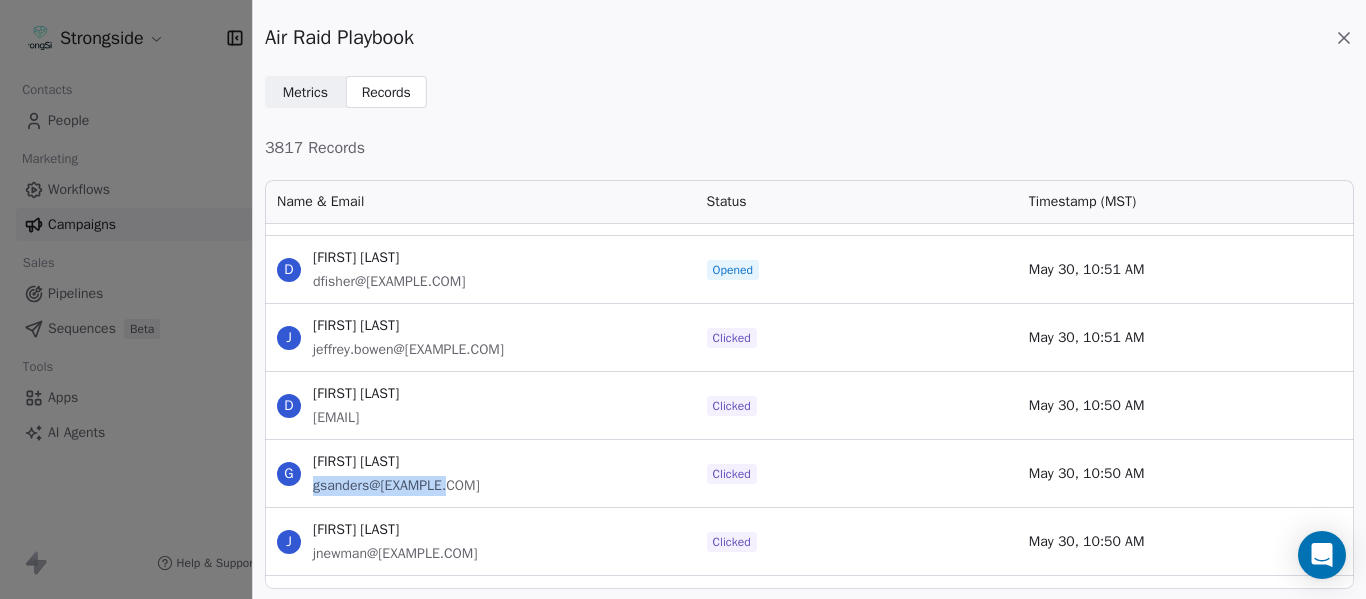drag, startPoint x: 527, startPoint y: 421, endPoint x: 308, endPoint y: 424, distance: 219.02055 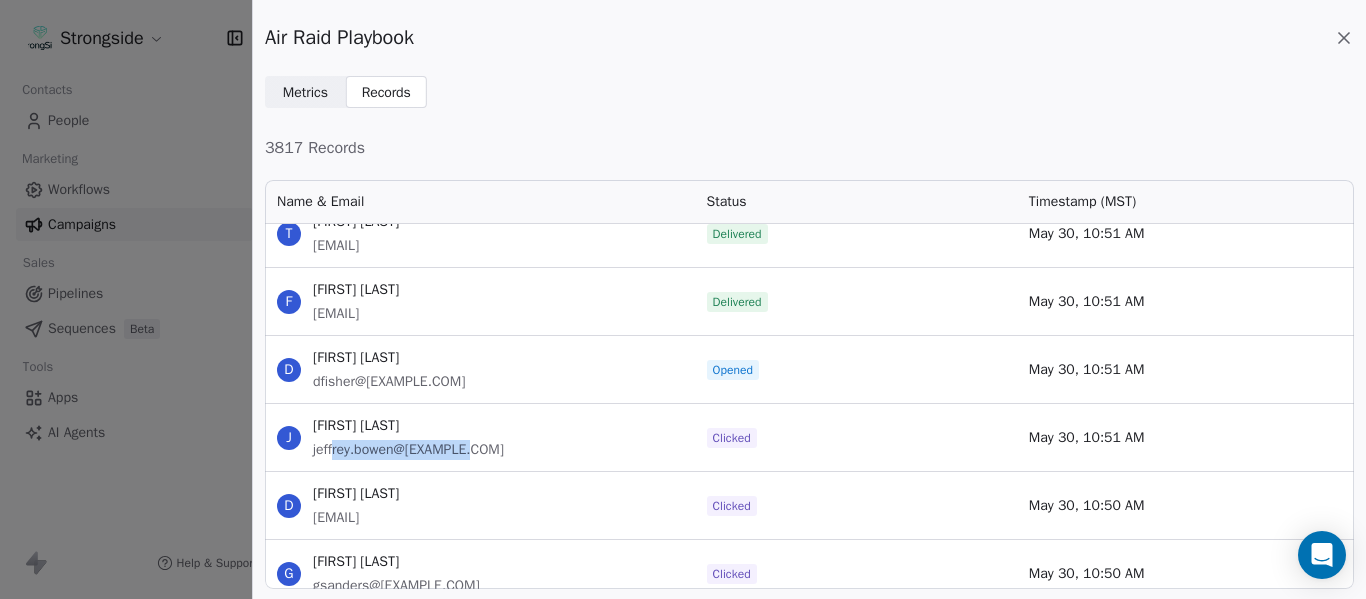 drag, startPoint x: 491, startPoint y: 452, endPoint x: 332, endPoint y: 452, distance: 159 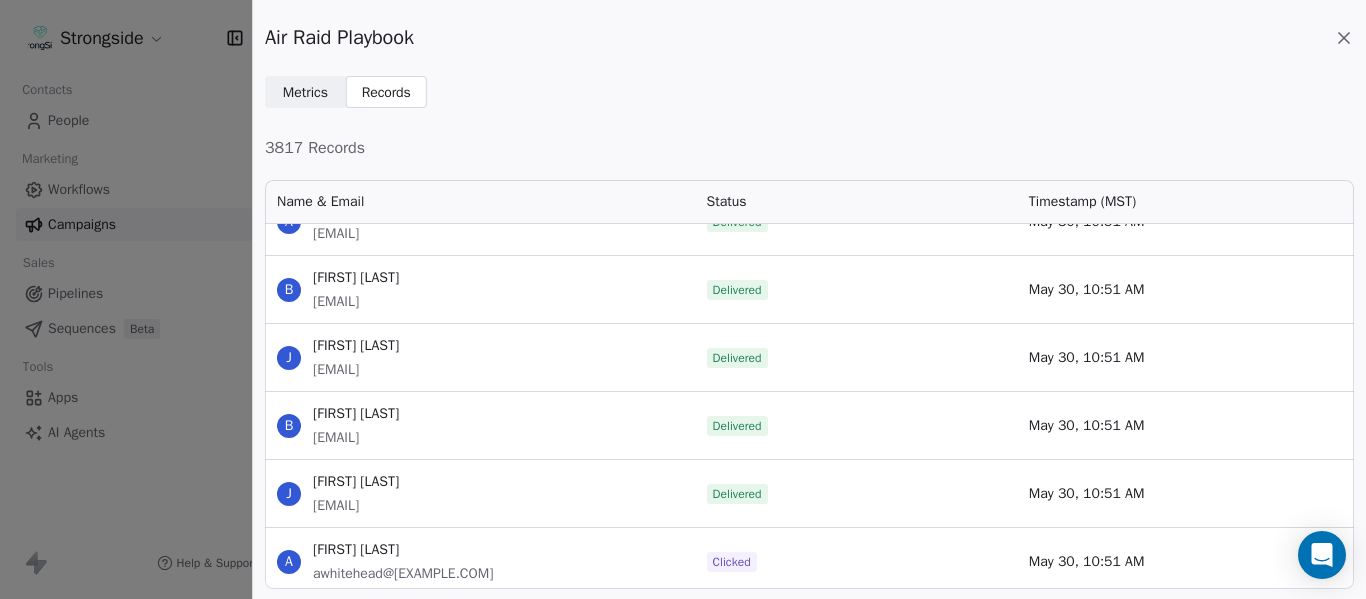 scroll, scrollTop: 249833, scrollLeft: 0, axis: vertical 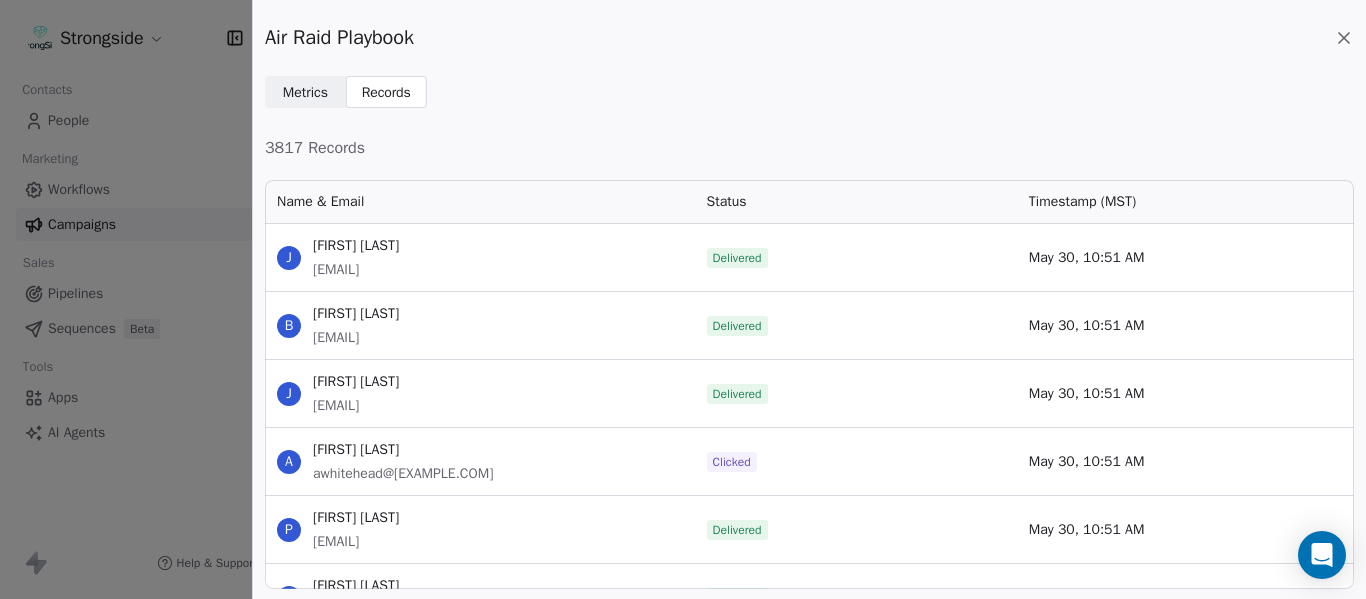 drag, startPoint x: 529, startPoint y: 472, endPoint x: 315, endPoint y: 475, distance: 214.02103 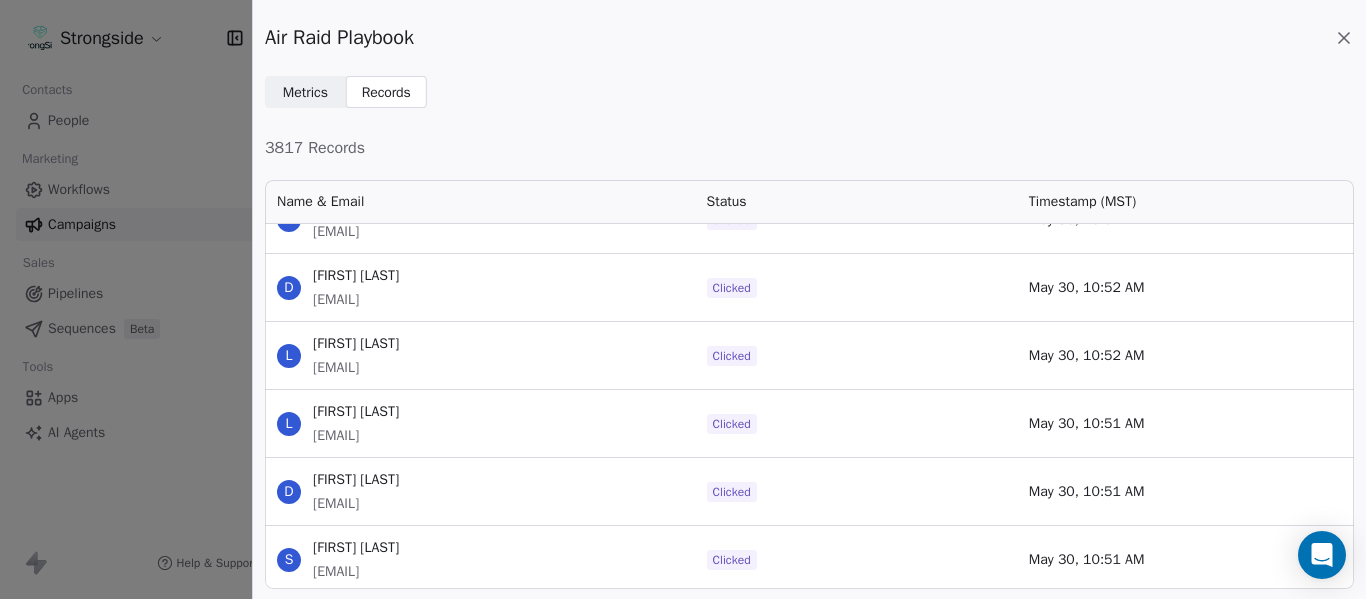 scroll, scrollTop: 246833, scrollLeft: 0, axis: vertical 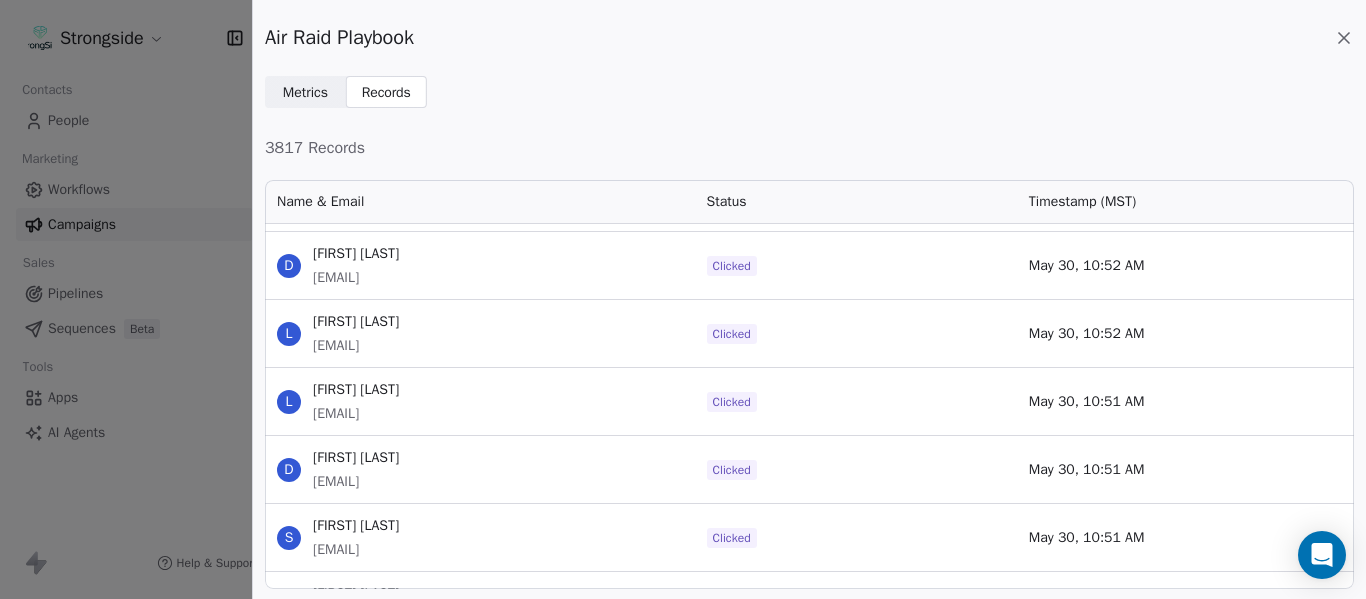 drag, startPoint x: 432, startPoint y: 484, endPoint x: 309, endPoint y: 485, distance: 123.00407 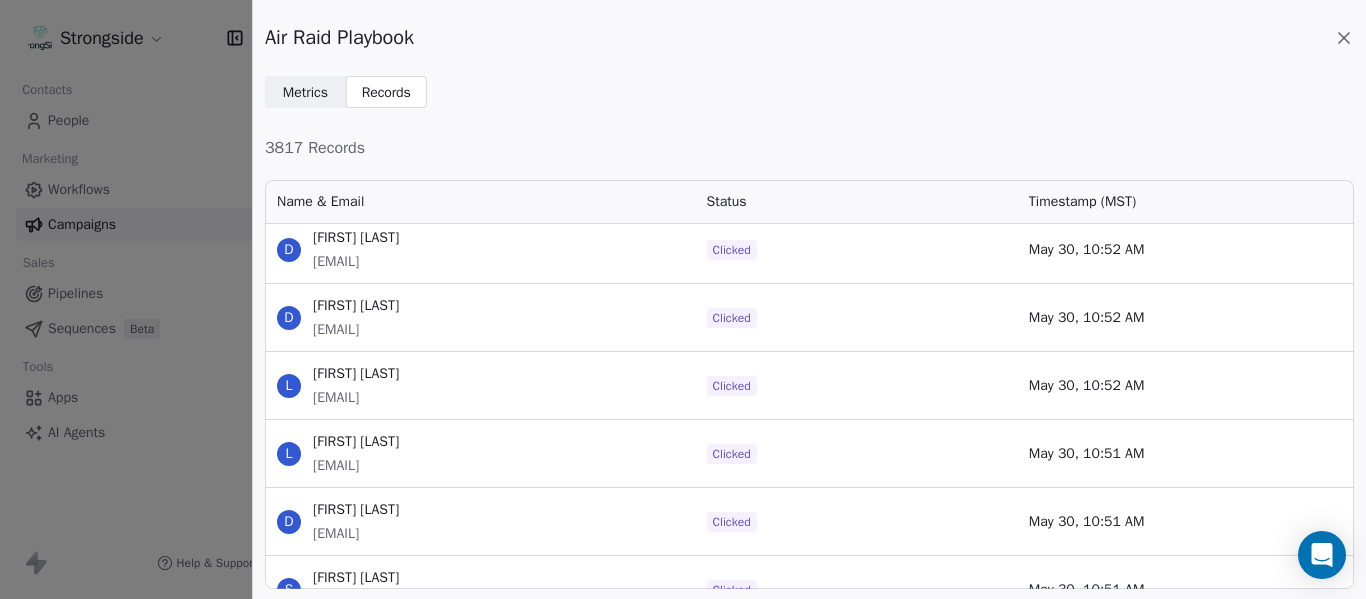 scroll, scrollTop: 246733, scrollLeft: 0, axis: vertical 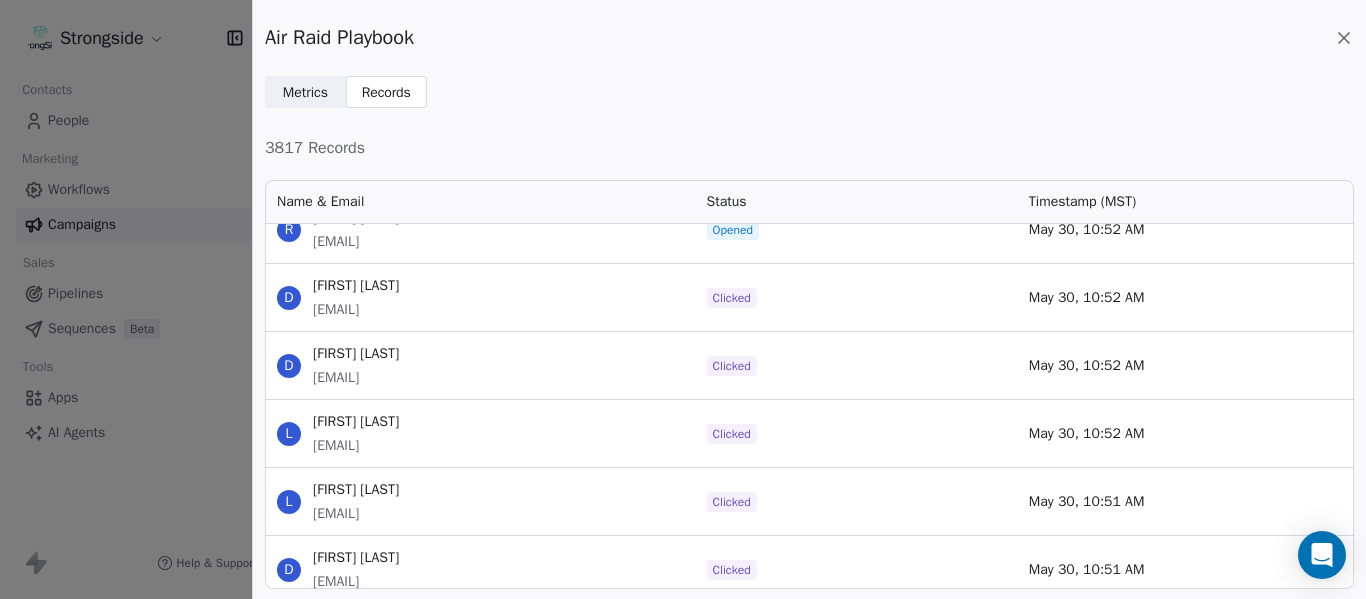 drag, startPoint x: 510, startPoint y: 375, endPoint x: 310, endPoint y: 375, distance: 200 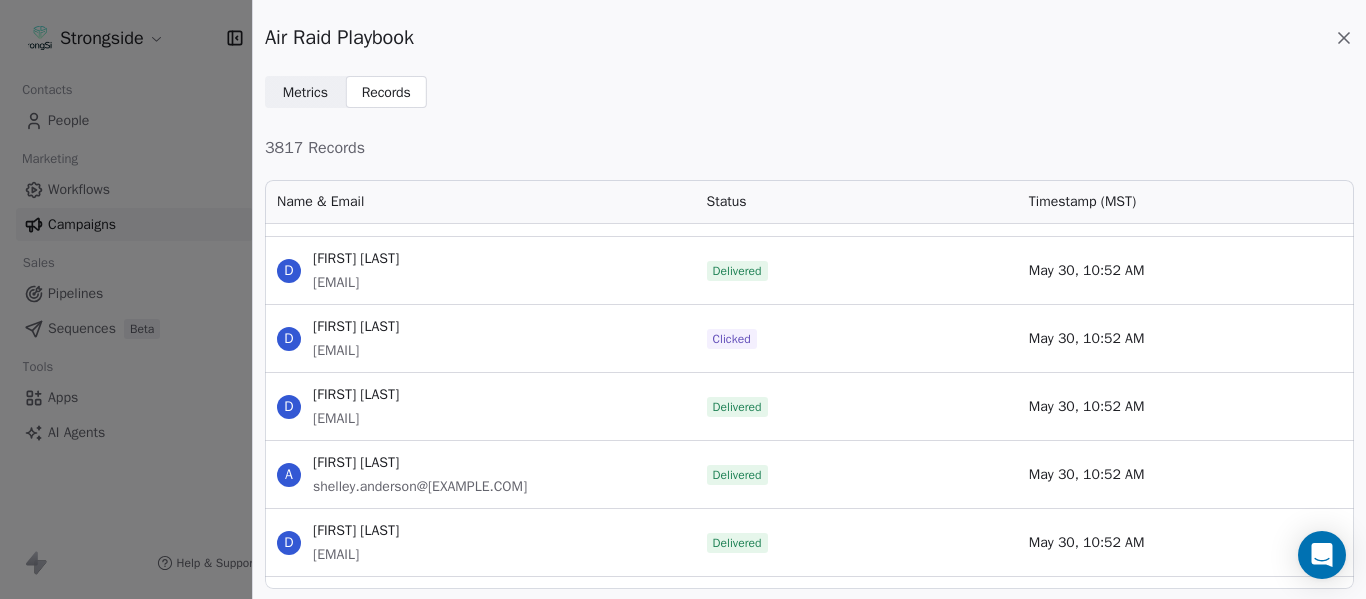 scroll, scrollTop: 244933, scrollLeft: 0, axis: vertical 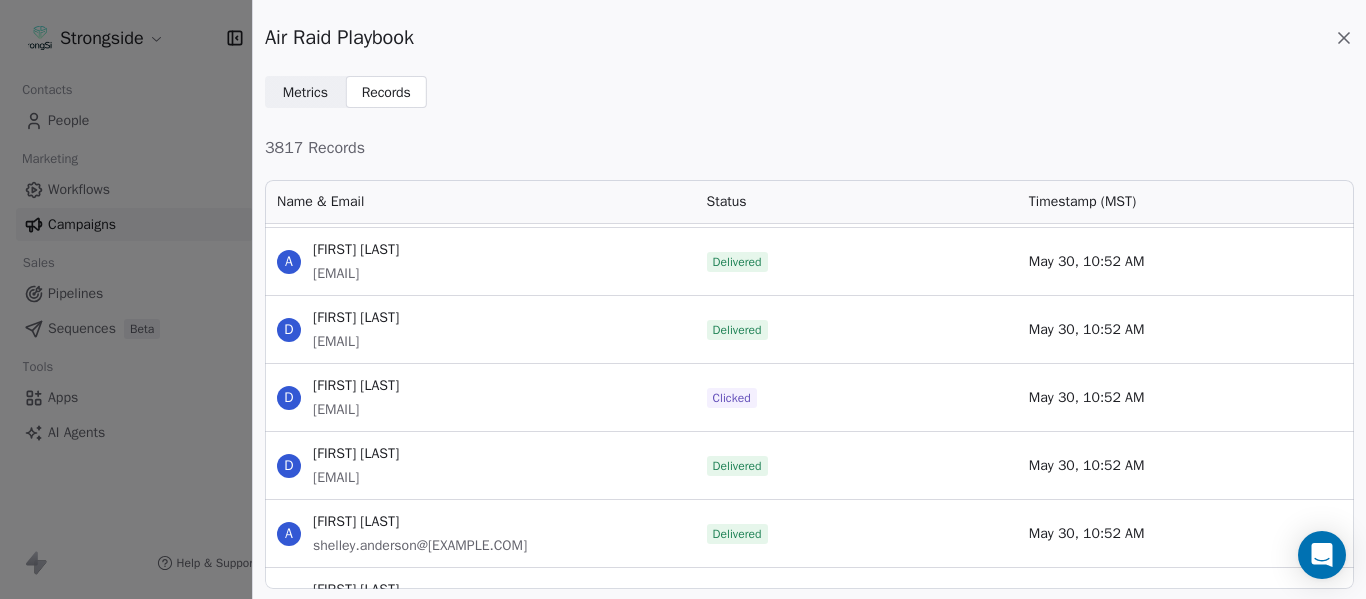 drag, startPoint x: 548, startPoint y: 419, endPoint x: 315, endPoint y: 429, distance: 233.2145 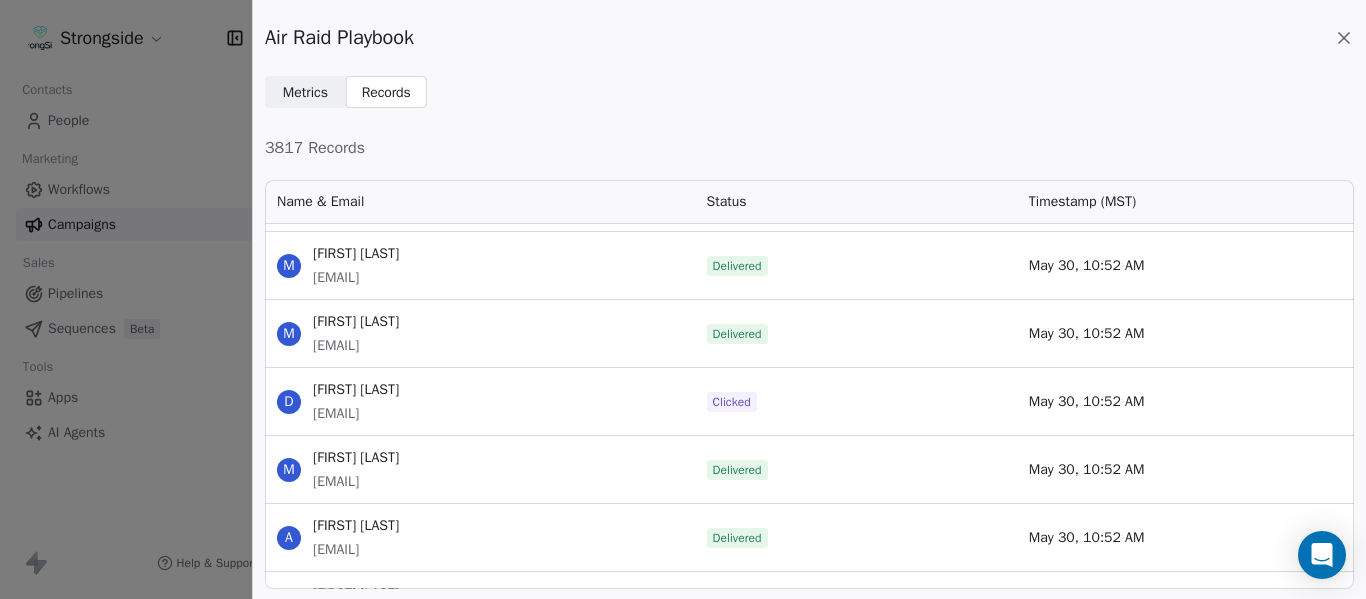 scroll, scrollTop: 244533, scrollLeft: 0, axis: vertical 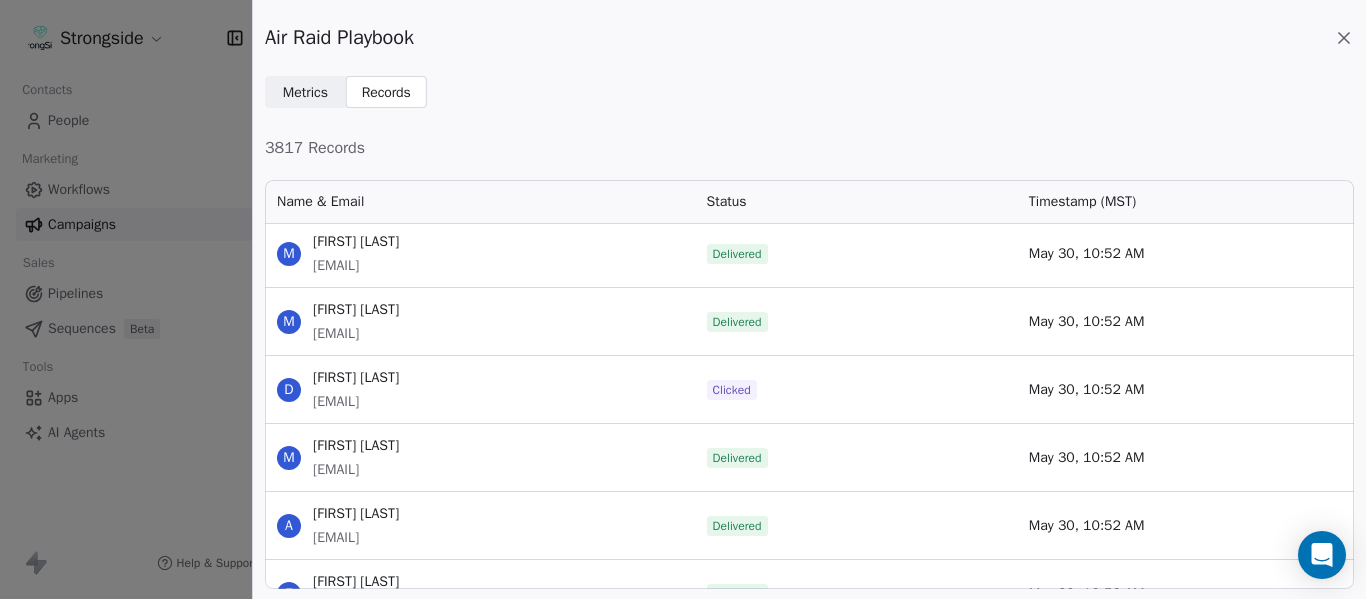 drag, startPoint x: 429, startPoint y: 400, endPoint x: 314, endPoint y: 400, distance: 115 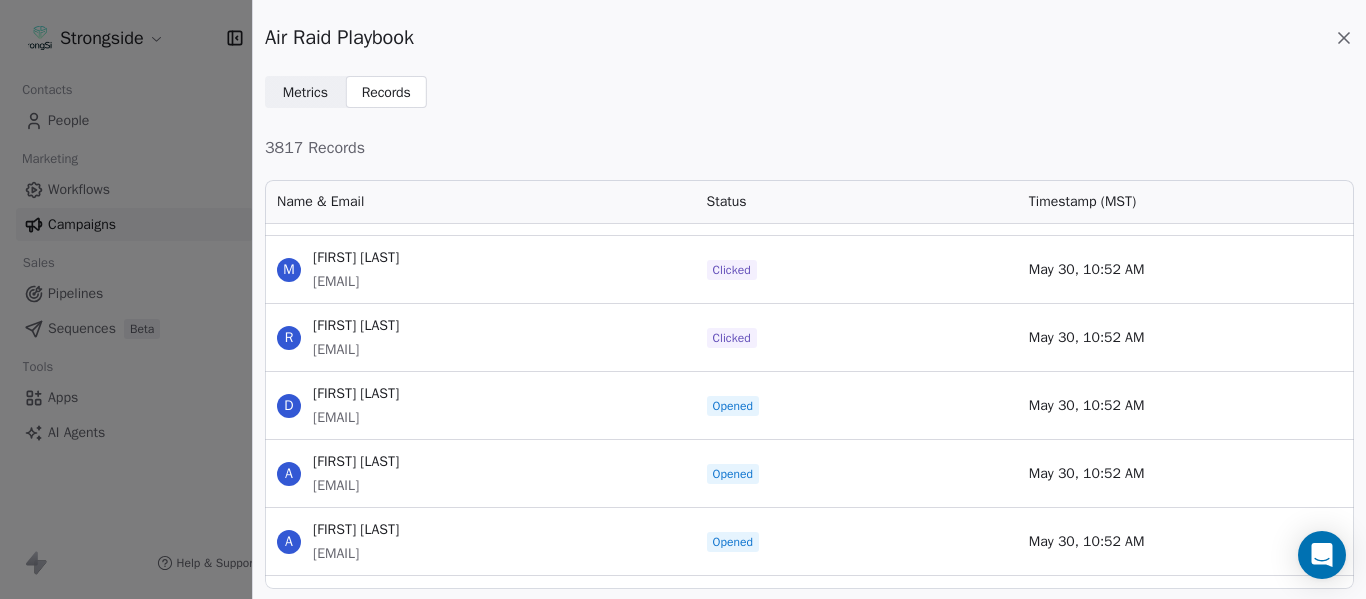 scroll, scrollTop: 243533, scrollLeft: 0, axis: vertical 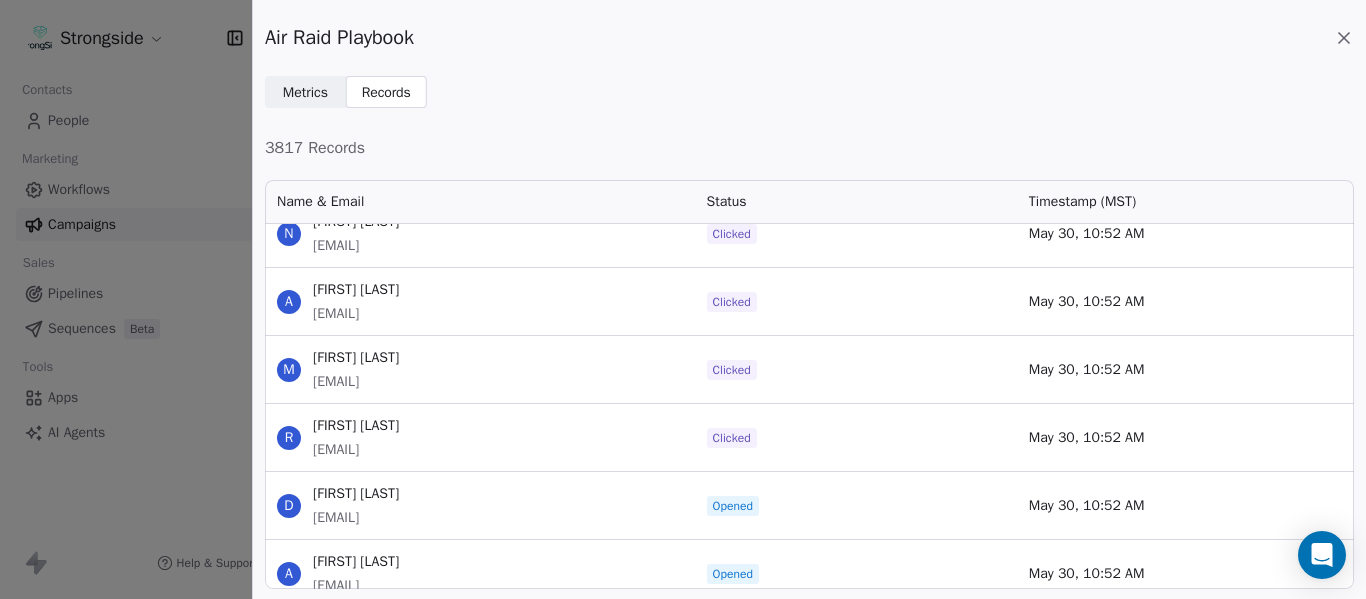 drag, startPoint x: 438, startPoint y: 461, endPoint x: 313, endPoint y: 454, distance: 125.19585 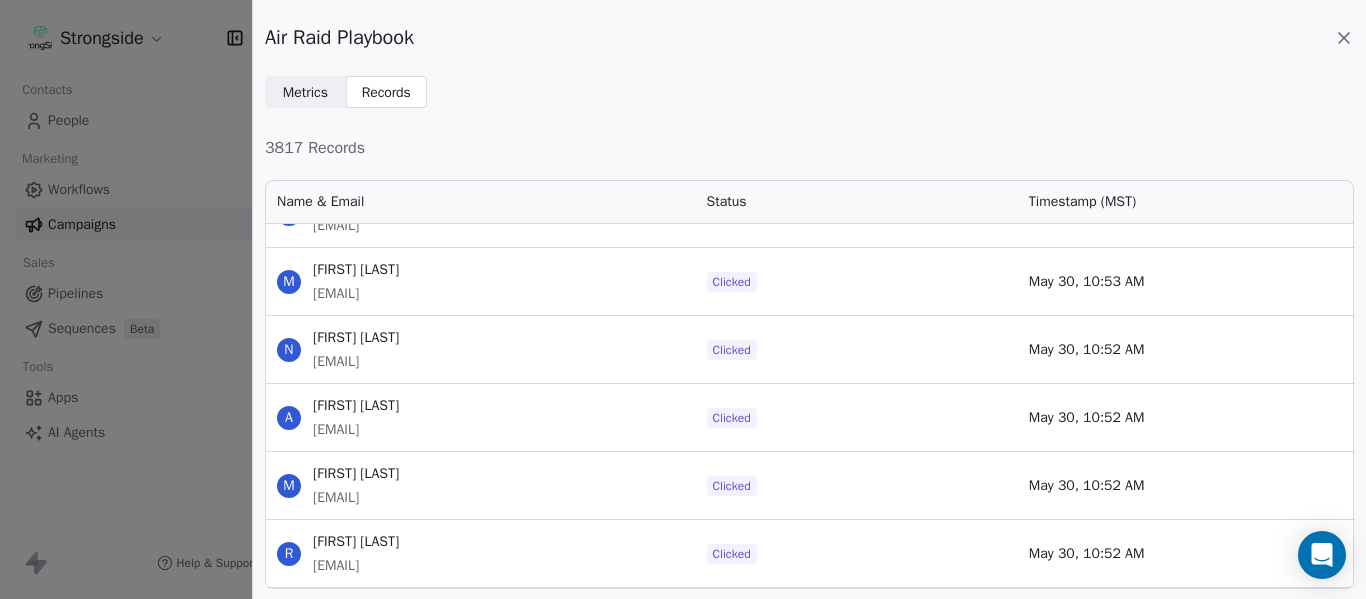 scroll, scrollTop: 243433, scrollLeft: 0, axis: vertical 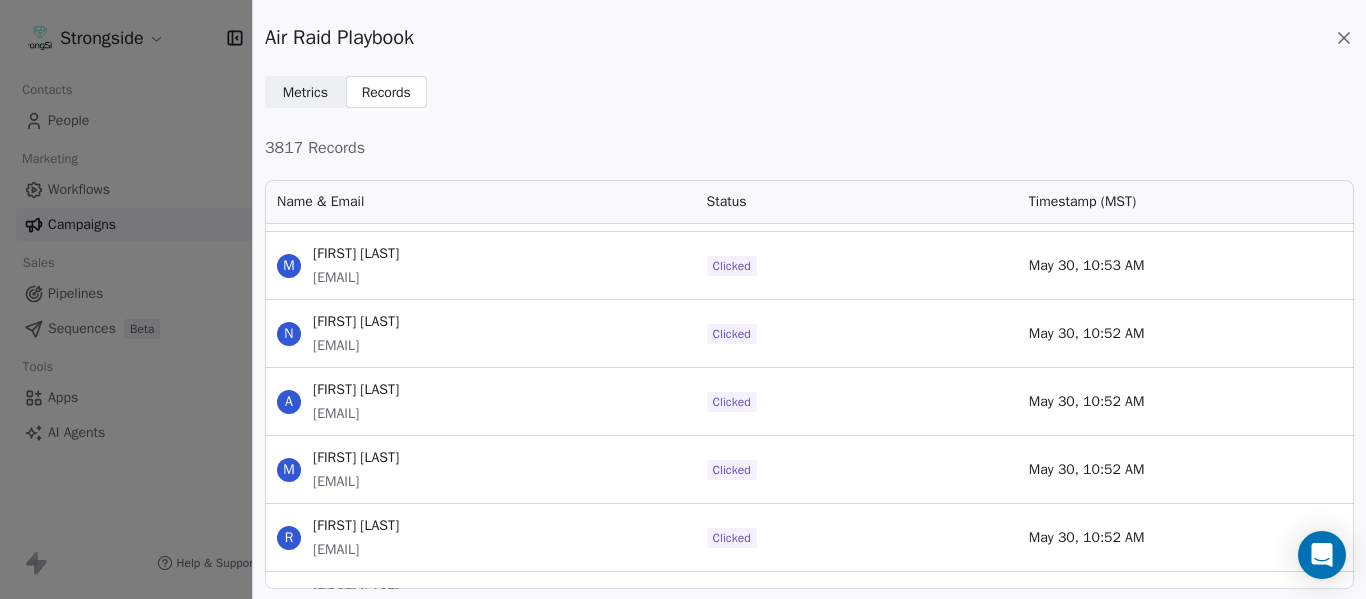 drag, startPoint x: 472, startPoint y: 484, endPoint x: 315, endPoint y: 485, distance: 157.00319 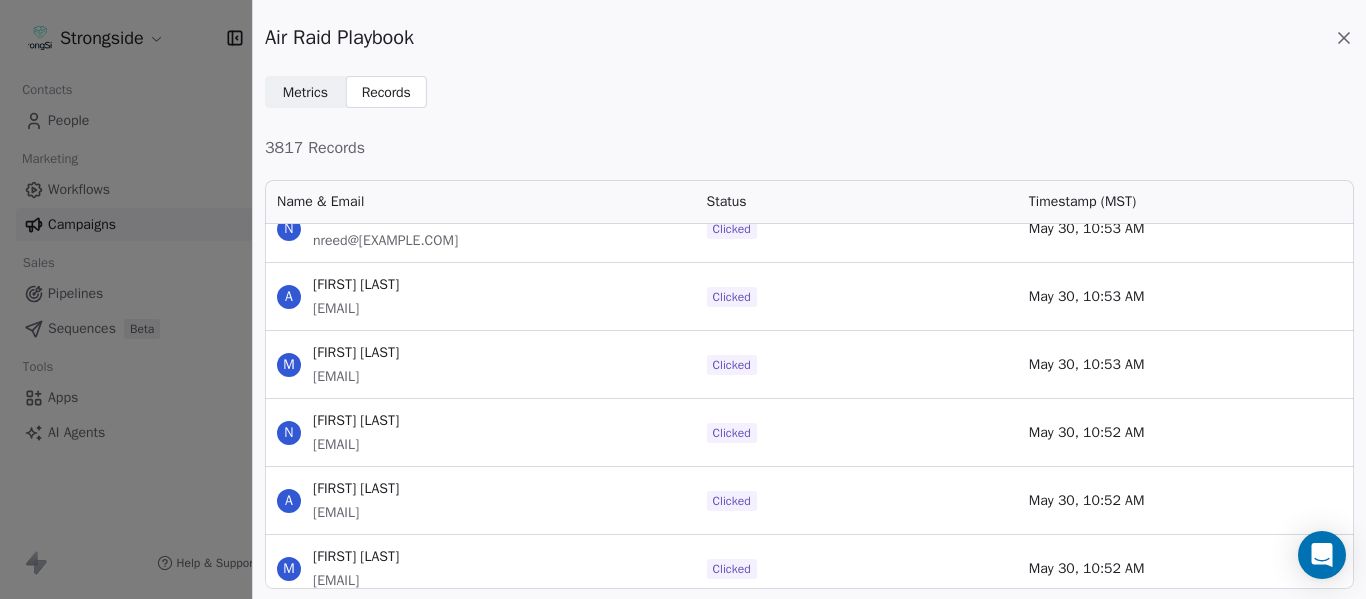 scroll, scrollTop: 243233, scrollLeft: 0, axis: vertical 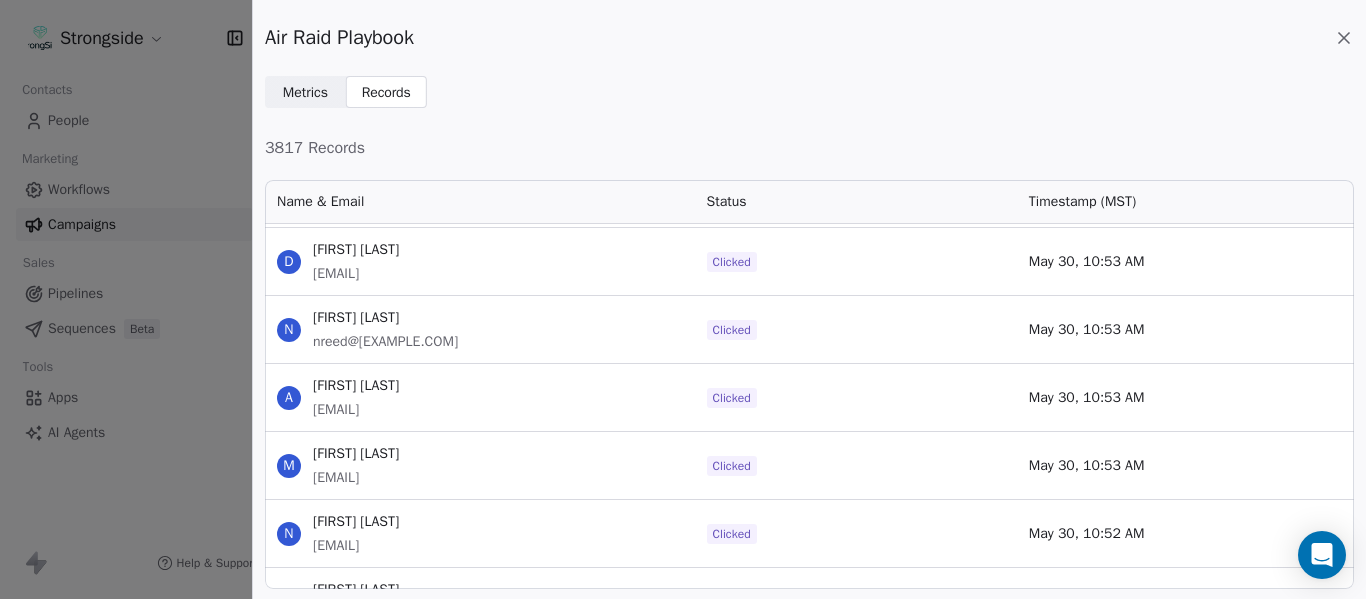 drag, startPoint x: 464, startPoint y: 480, endPoint x: 315, endPoint y: 481, distance: 149.00336 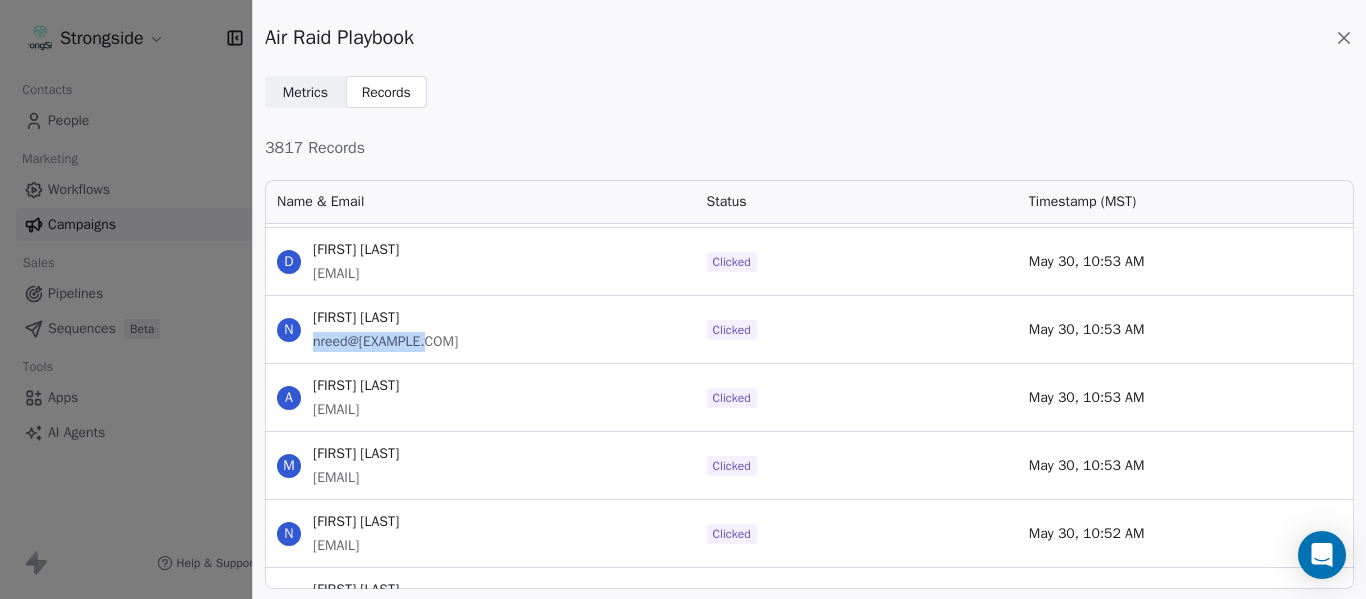 drag, startPoint x: 424, startPoint y: 338, endPoint x: 317, endPoint y: 350, distance: 107.67079 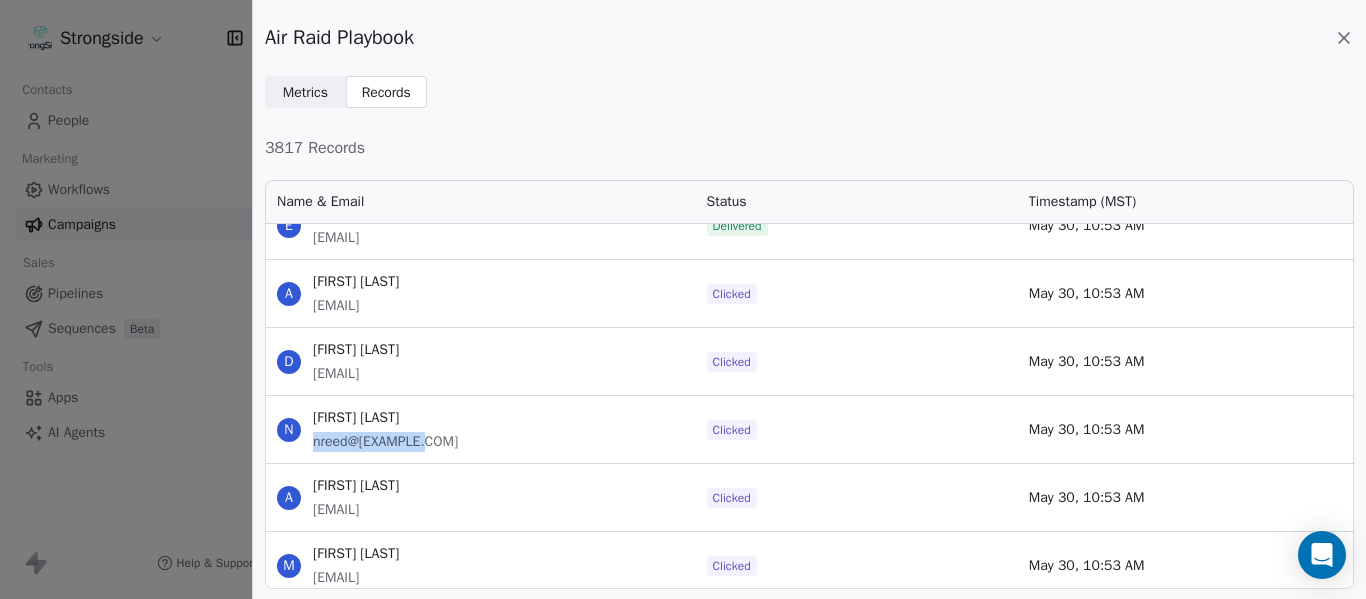 drag, startPoint x: 453, startPoint y: 369, endPoint x: 316, endPoint y: 376, distance: 137.17871 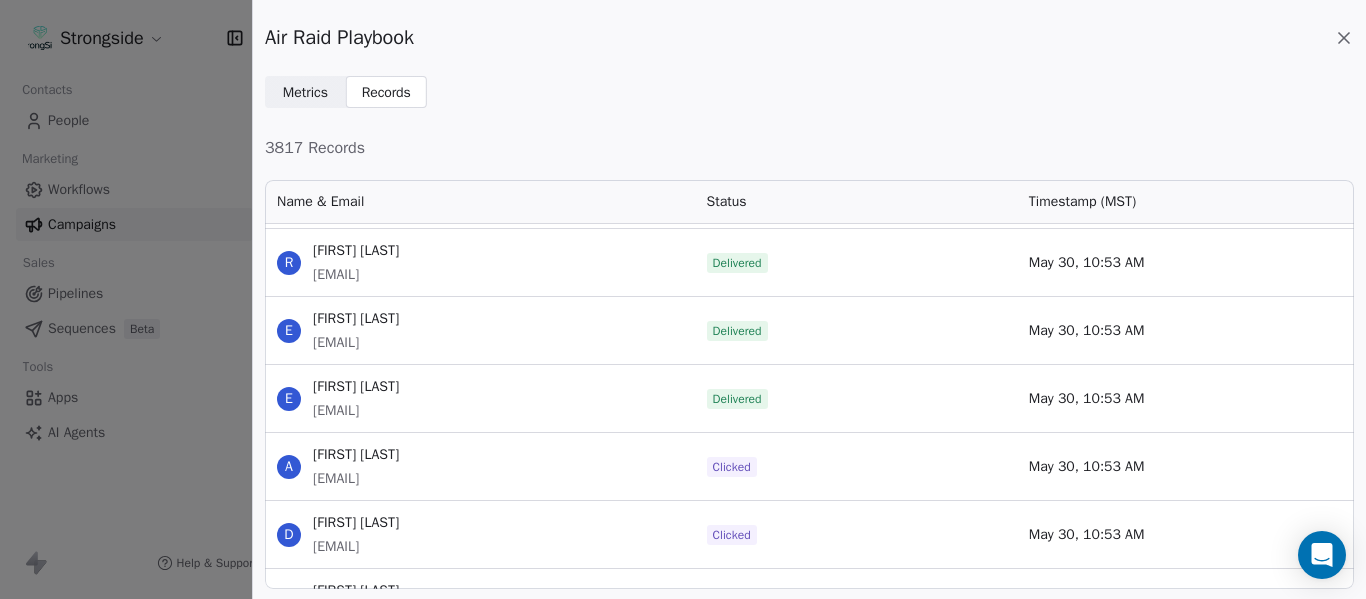 scroll, scrollTop: 242933, scrollLeft: 0, axis: vertical 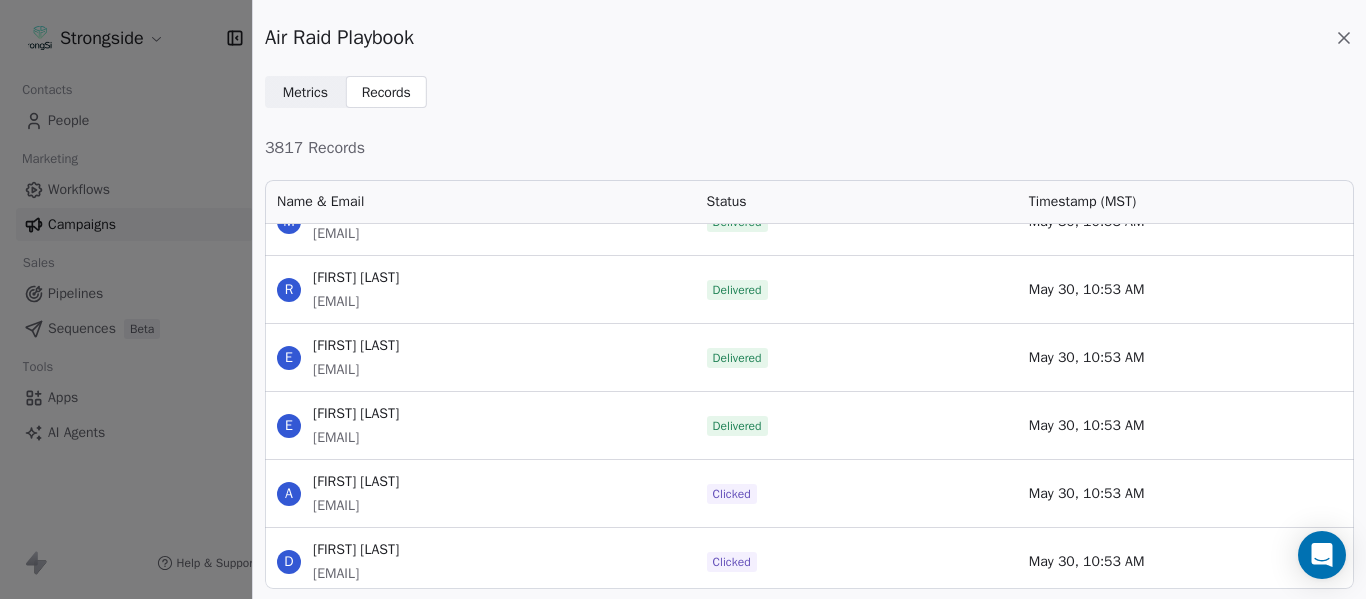 drag, startPoint x: 496, startPoint y: 503, endPoint x: 315, endPoint y: 509, distance: 181.09943 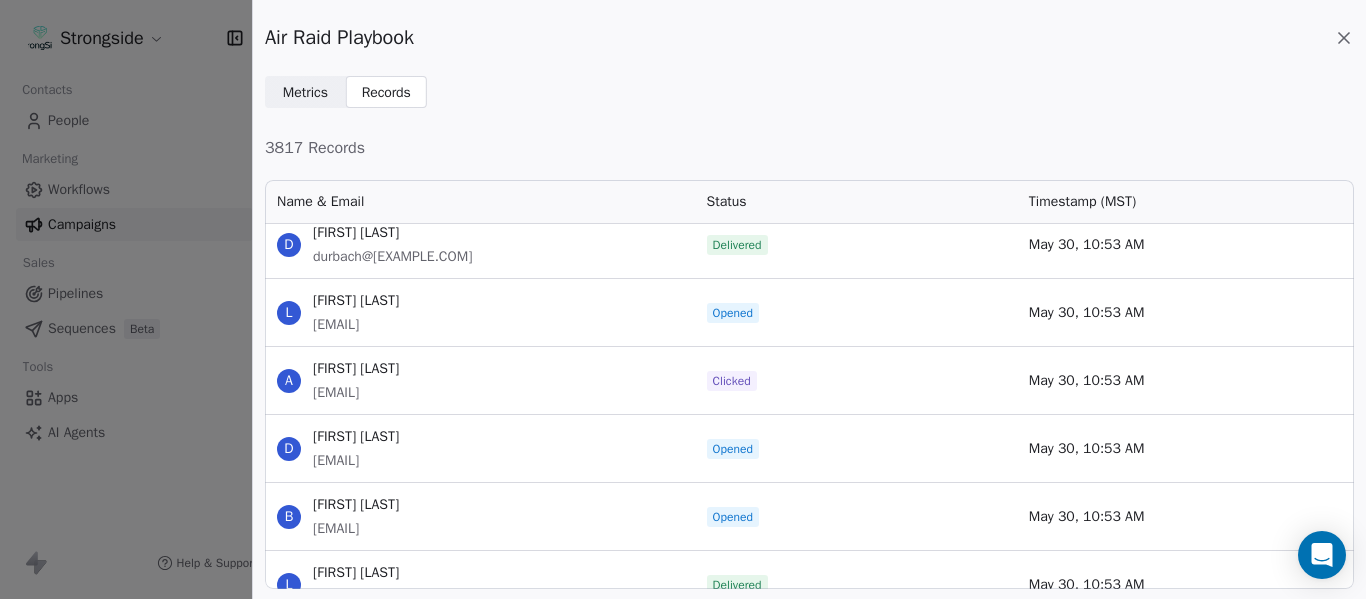 scroll, scrollTop: 240733, scrollLeft: 0, axis: vertical 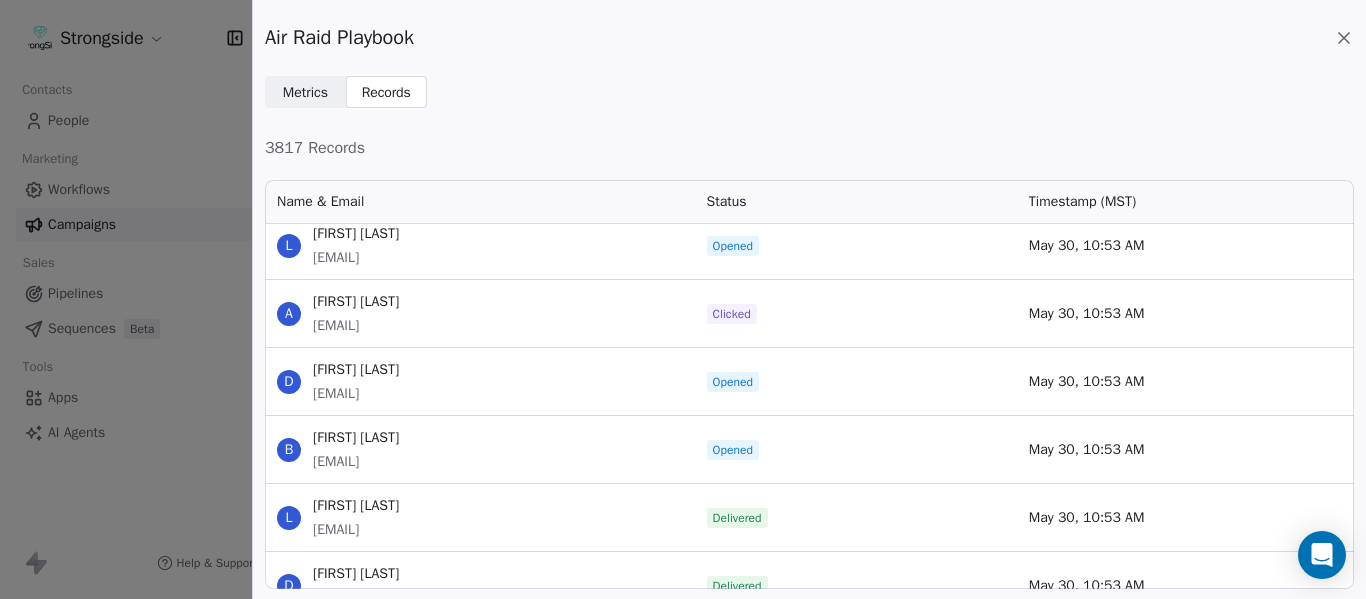 drag, startPoint x: 400, startPoint y: 326, endPoint x: 308, endPoint y: 337, distance: 92.65527 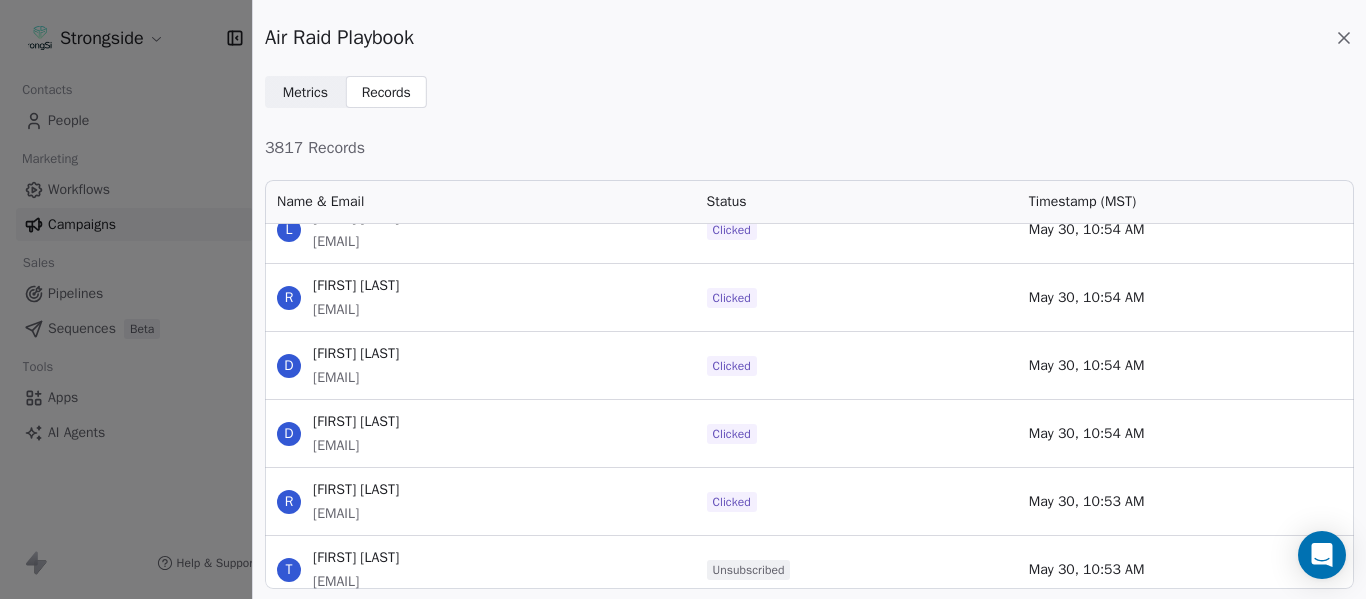 scroll, scrollTop: 240033, scrollLeft: 0, axis: vertical 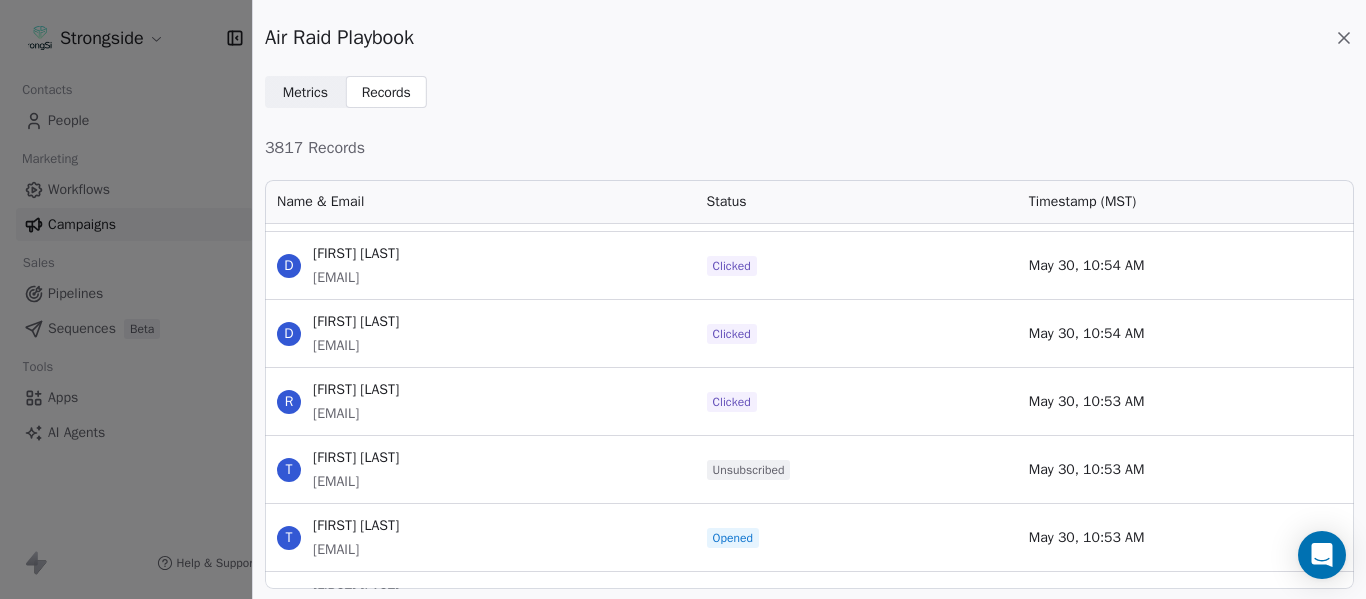 drag, startPoint x: 437, startPoint y: 416, endPoint x: 332, endPoint y: 412, distance: 105.076164 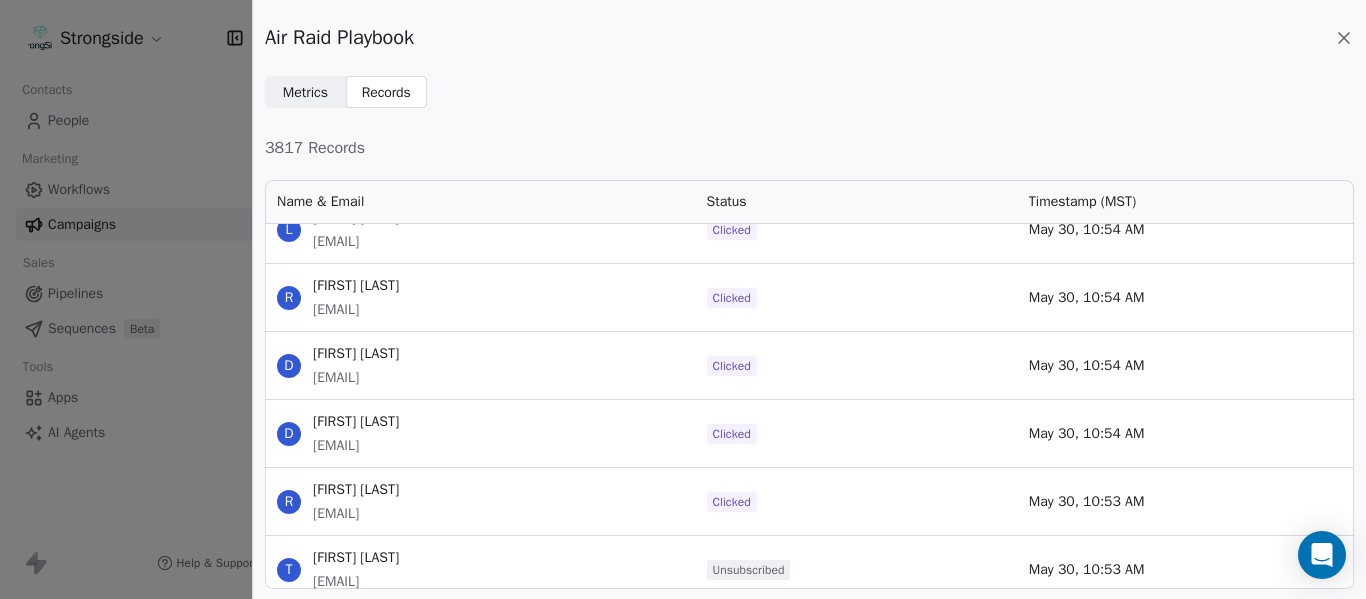 drag, startPoint x: 480, startPoint y: 316, endPoint x: 309, endPoint y: 316, distance: 171 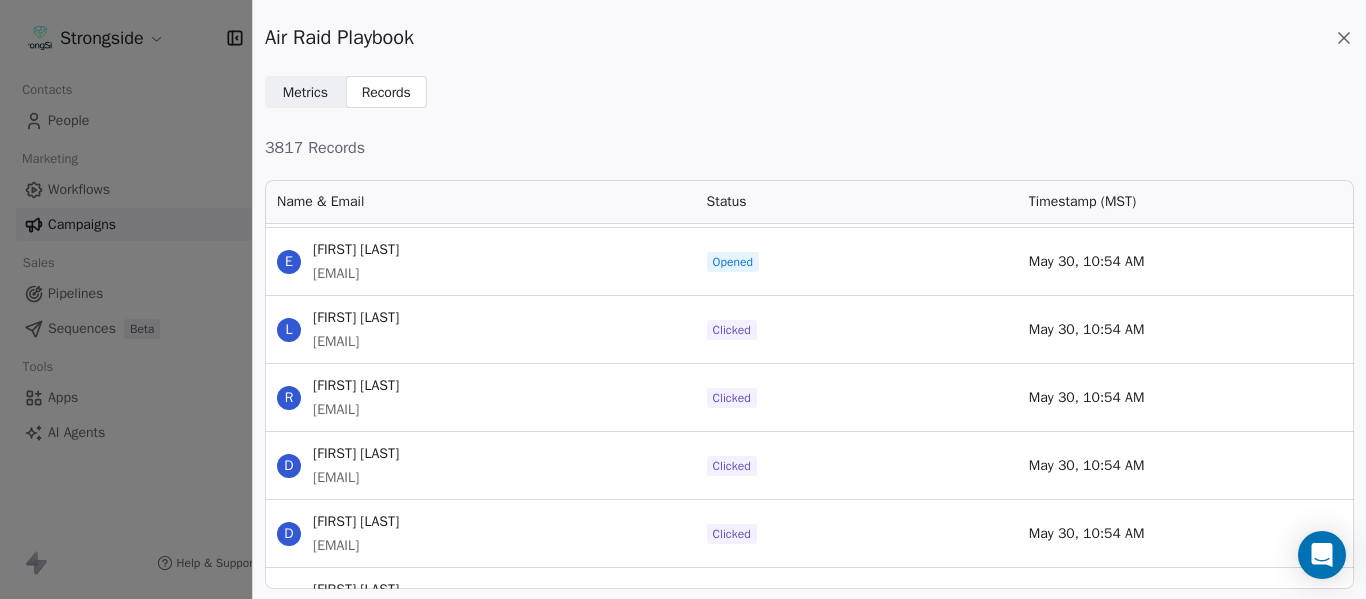 scroll, scrollTop: 239733, scrollLeft: 0, axis: vertical 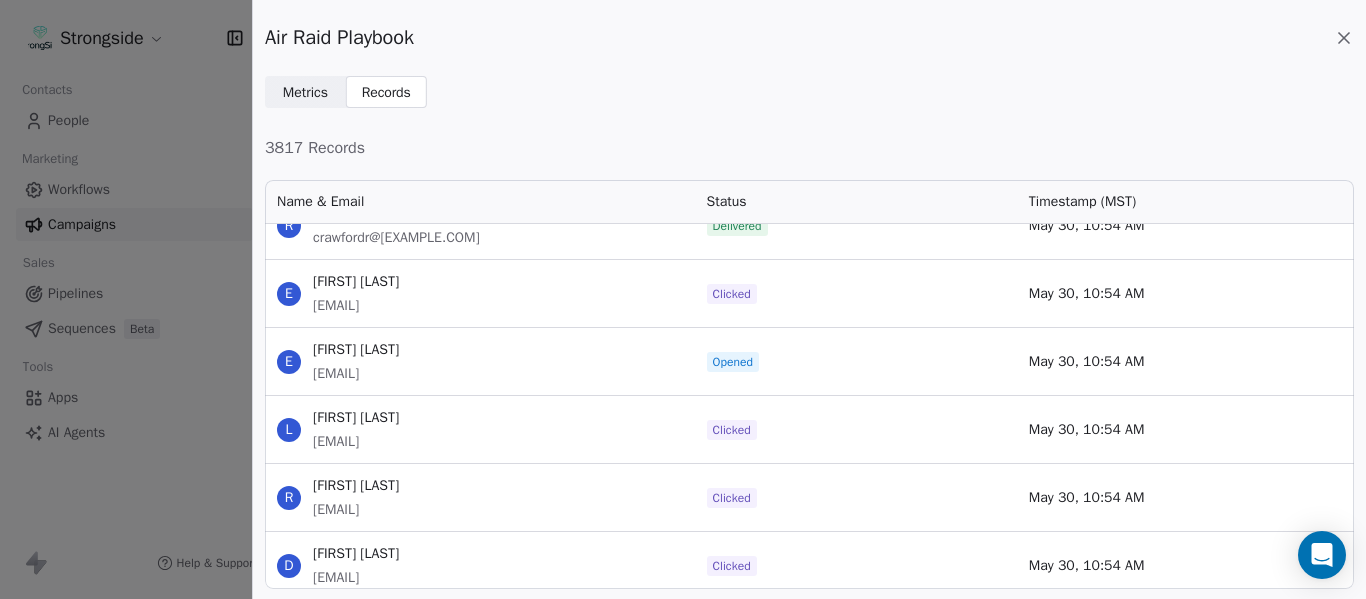 click on "[EMAIL]" at bounding box center [356, 442] 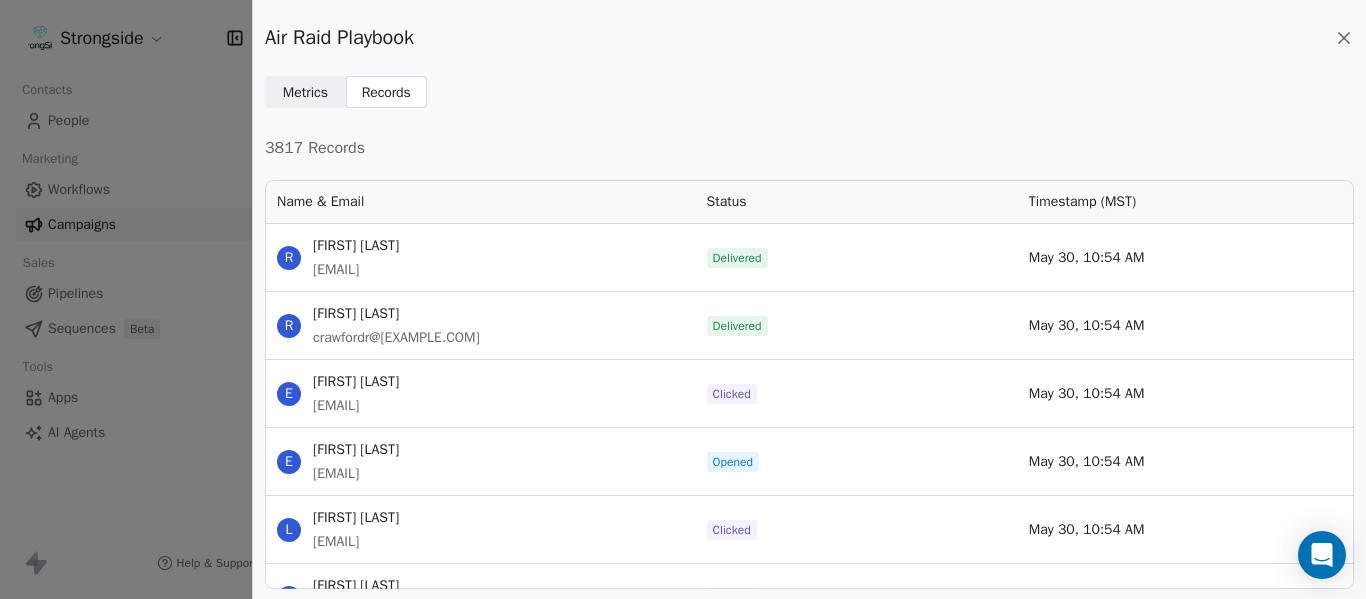 drag, startPoint x: 509, startPoint y: 400, endPoint x: 314, endPoint y: 405, distance: 195.06409 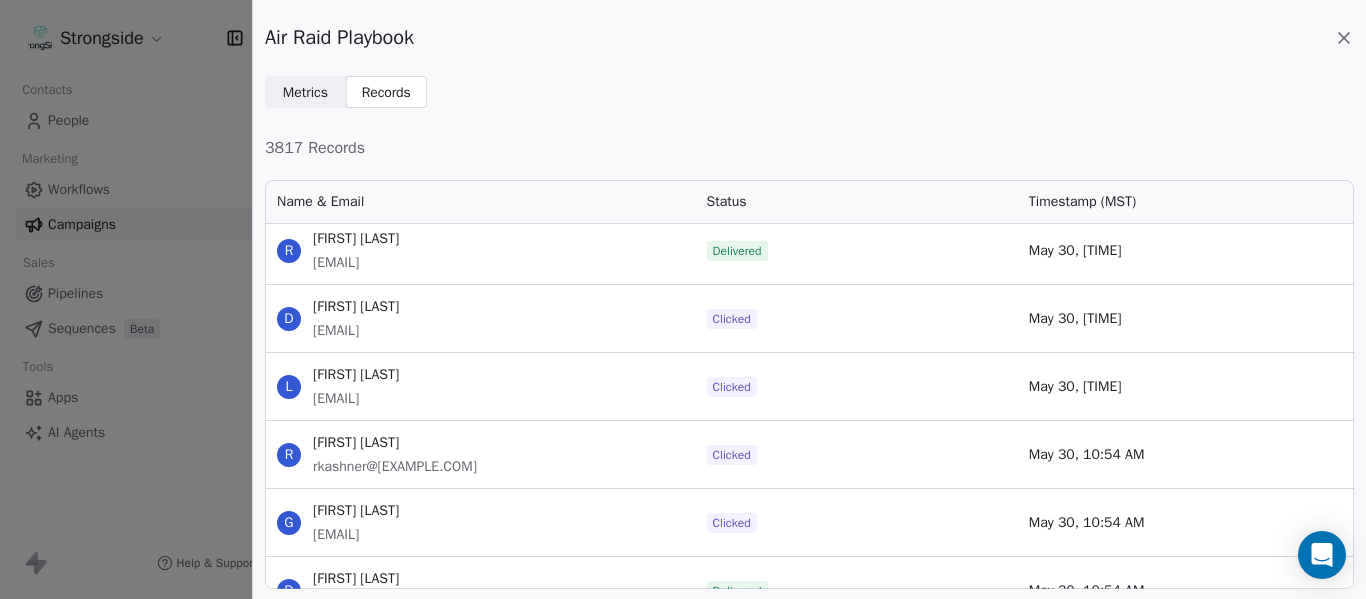 scroll, scrollTop: 237033, scrollLeft: 0, axis: vertical 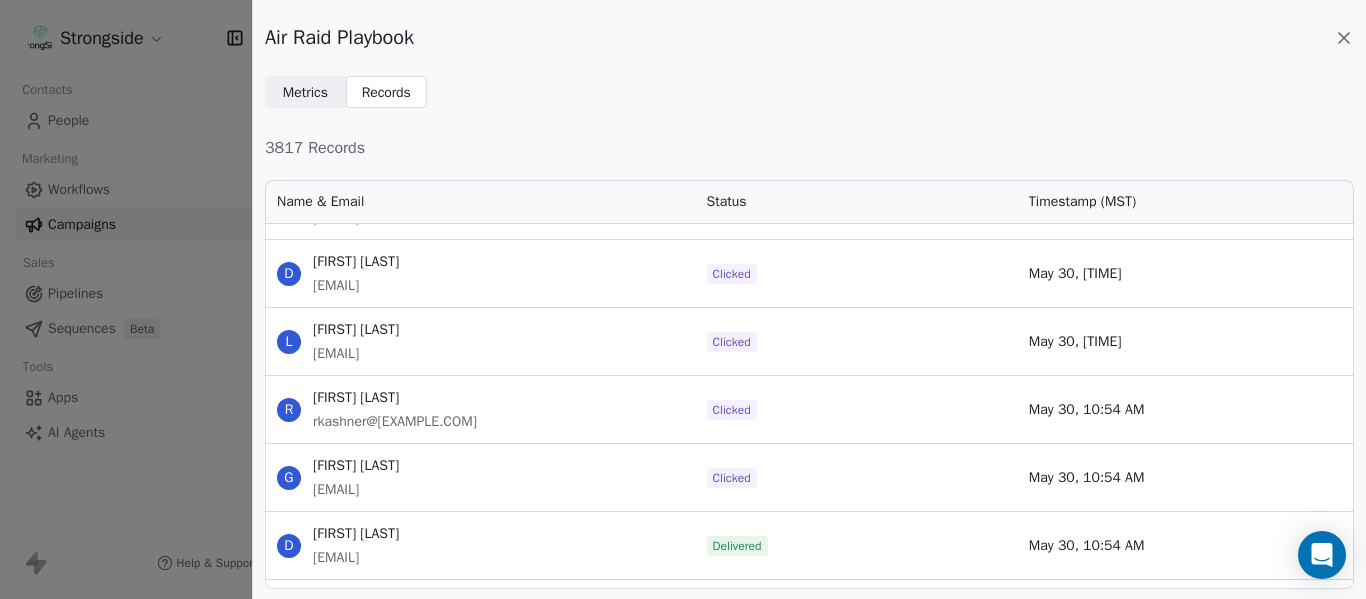 drag, startPoint x: 460, startPoint y: 495, endPoint x: 314, endPoint y: 485, distance: 146.34207 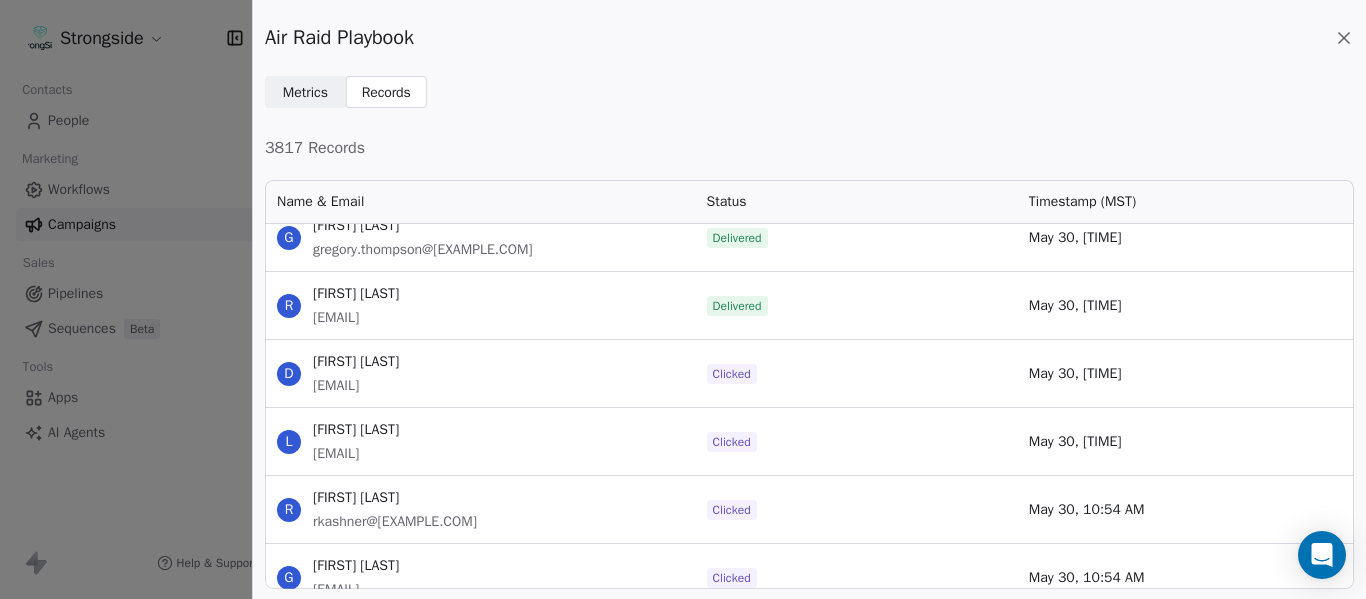 click on "[EMAIL]" at bounding box center (356, 386) 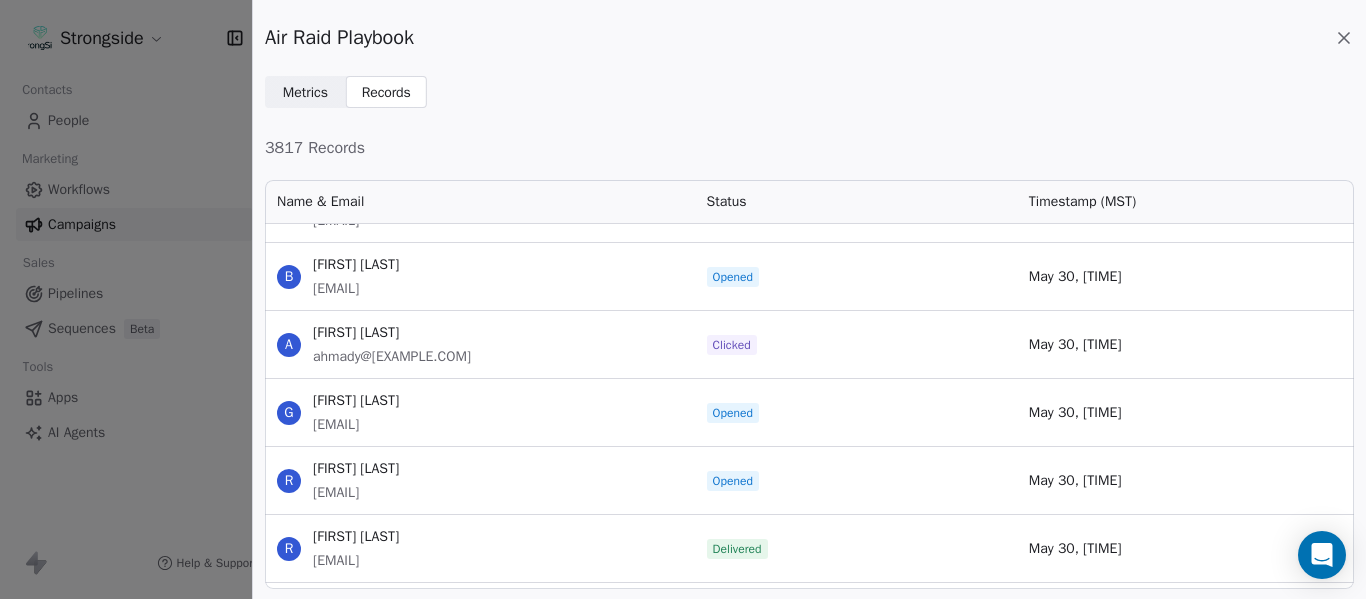 scroll, scrollTop: 235333, scrollLeft: 0, axis: vertical 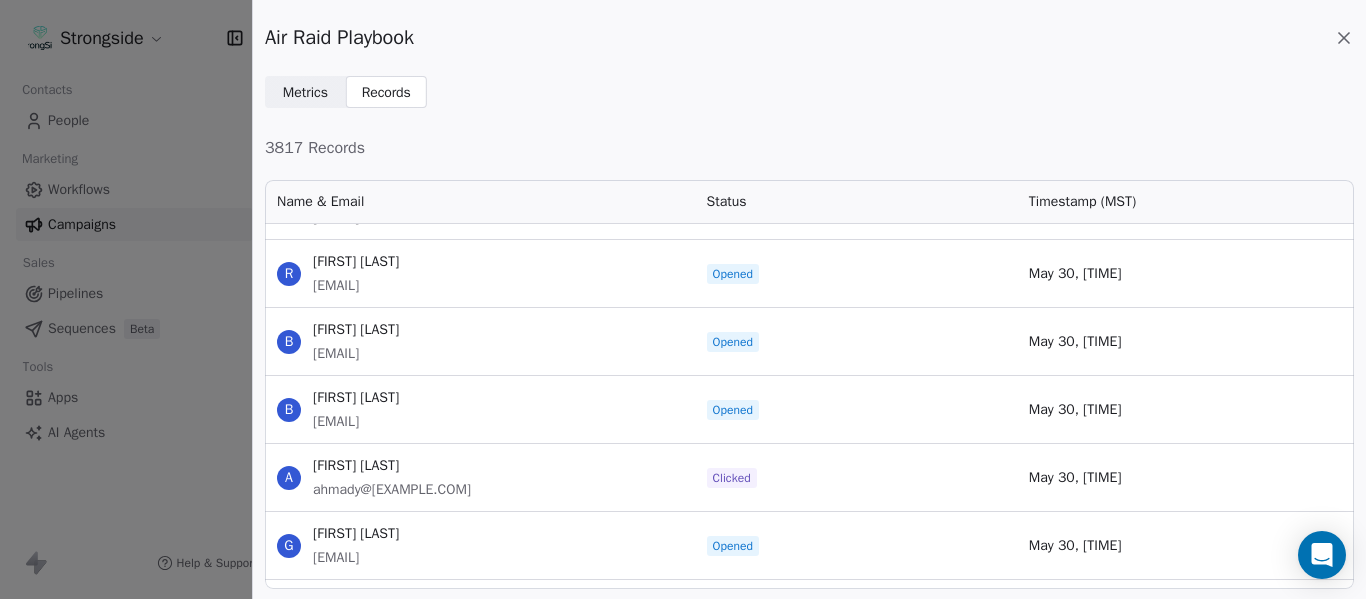 drag, startPoint x: 496, startPoint y: 490, endPoint x: 310, endPoint y: 495, distance: 186.0672 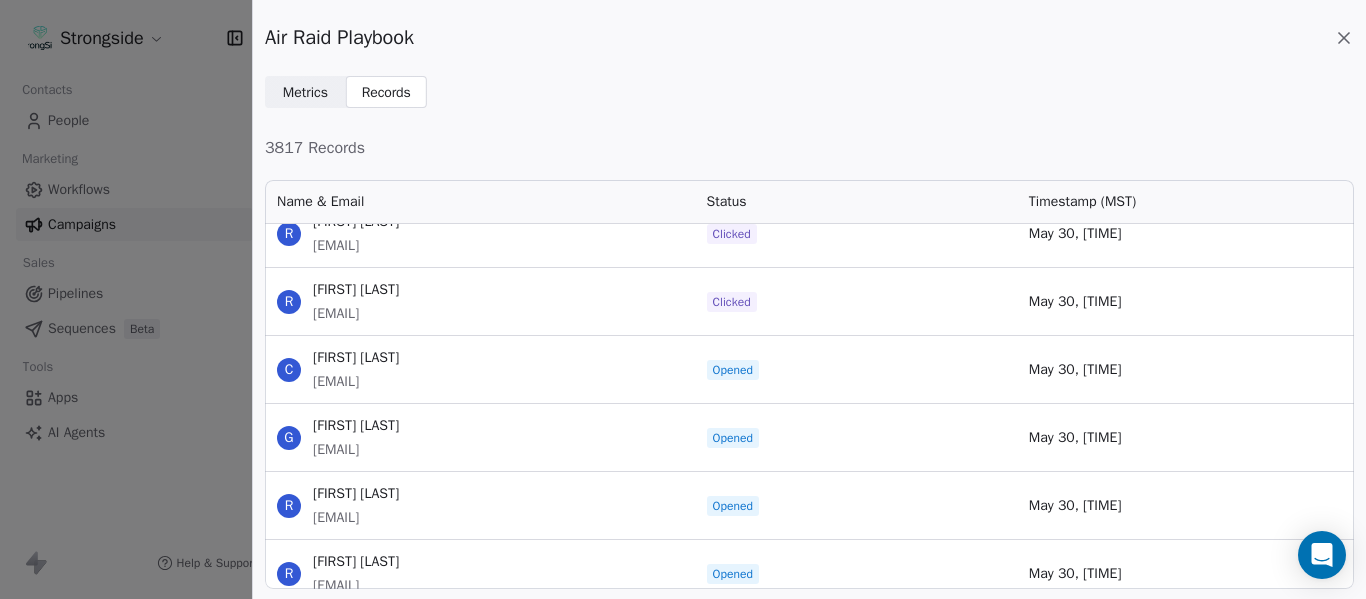 scroll, scrollTop: 234933, scrollLeft: 0, axis: vertical 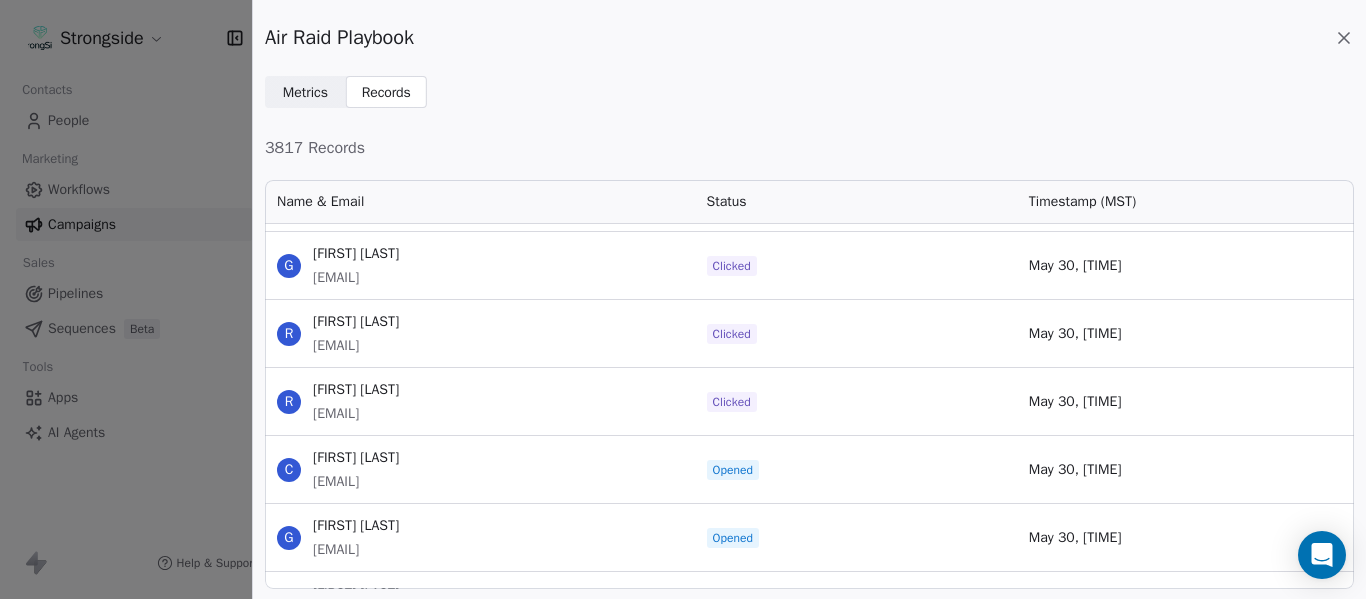 drag, startPoint x: 475, startPoint y: 419, endPoint x: 313, endPoint y: 424, distance: 162.07715 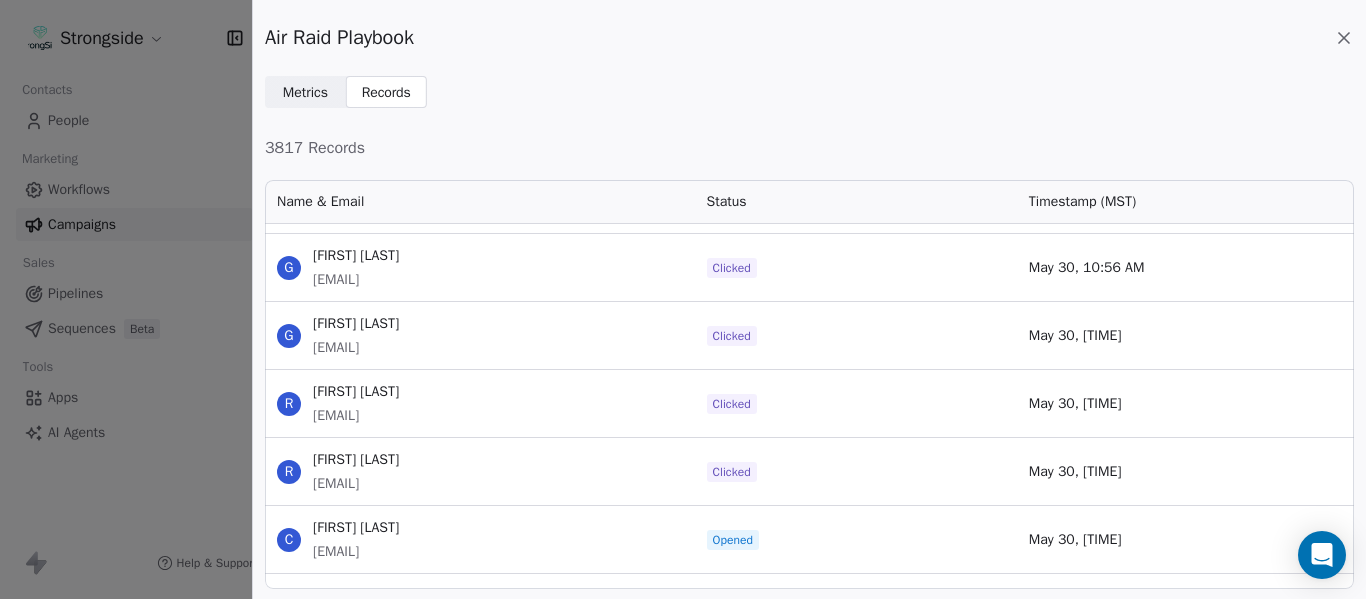 scroll, scrollTop: 234833, scrollLeft: 0, axis: vertical 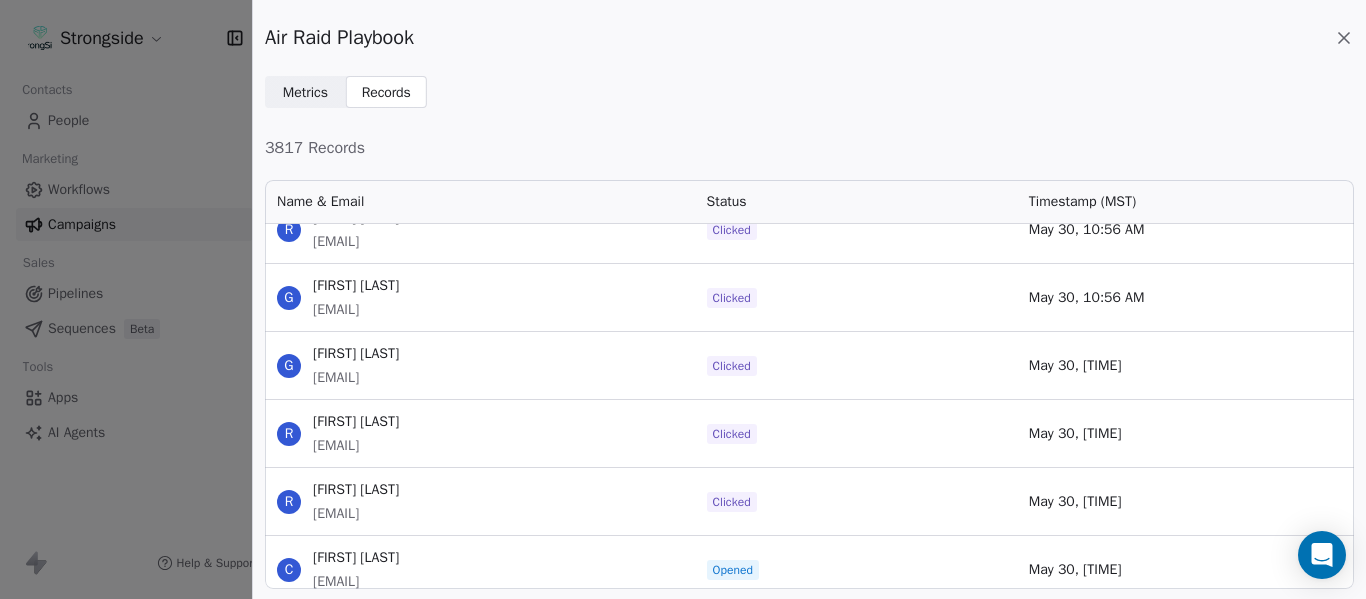 drag, startPoint x: 449, startPoint y: 379, endPoint x: 313, endPoint y: 384, distance: 136.09187 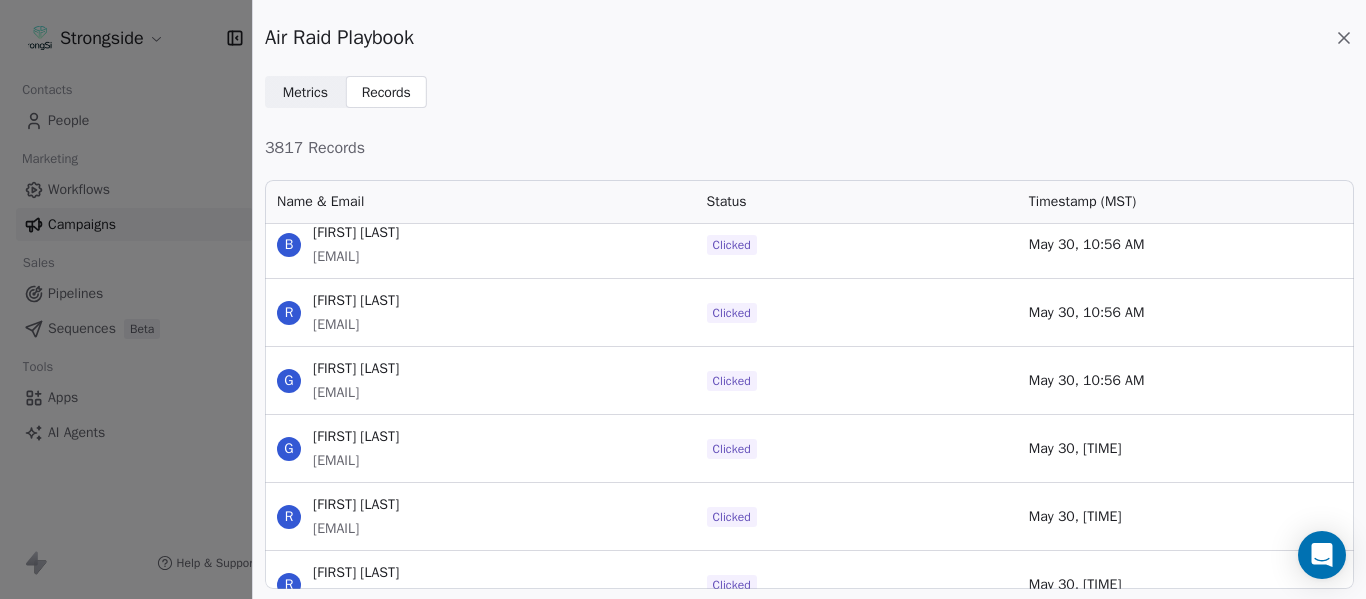 scroll, scrollTop: 234733, scrollLeft: 0, axis: vertical 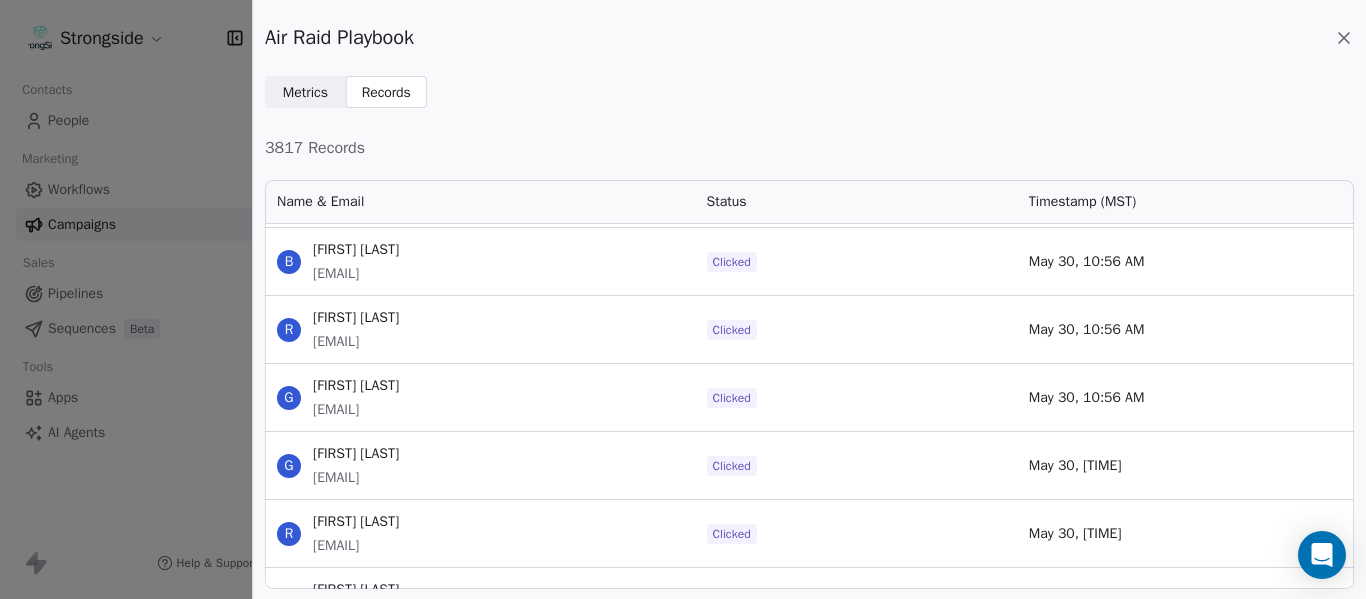 drag, startPoint x: 489, startPoint y: 412, endPoint x: 315, endPoint y: 413, distance: 174.00287 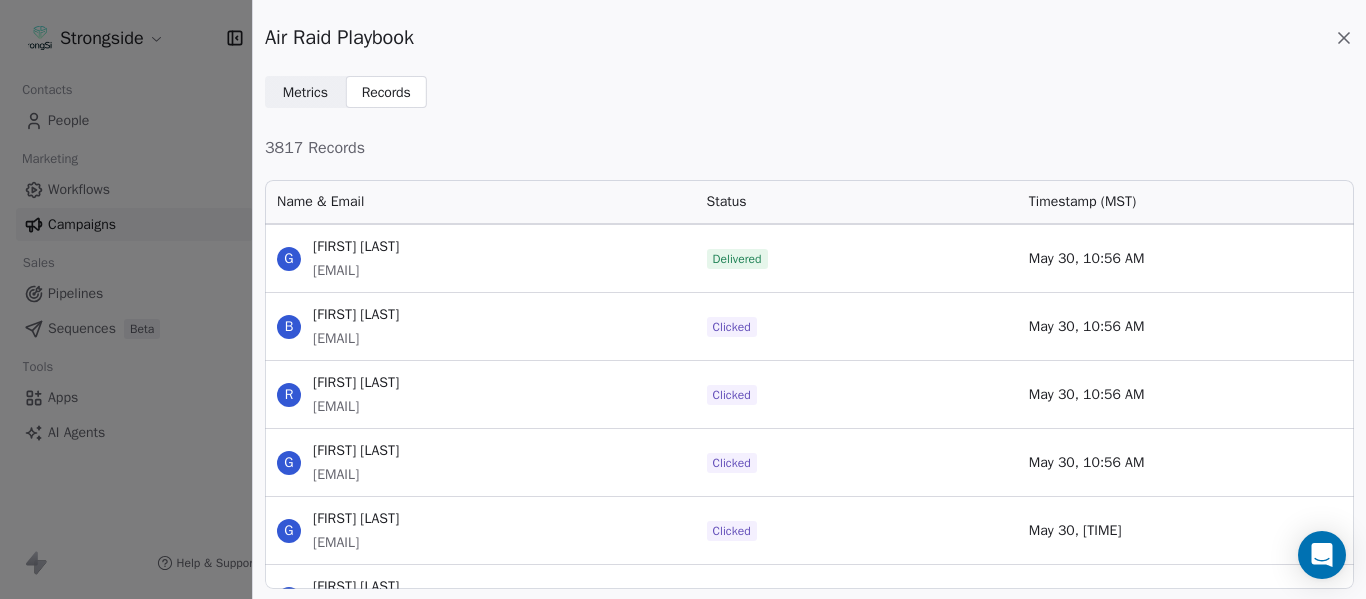 scroll, scrollTop: 234633, scrollLeft: 0, axis: vertical 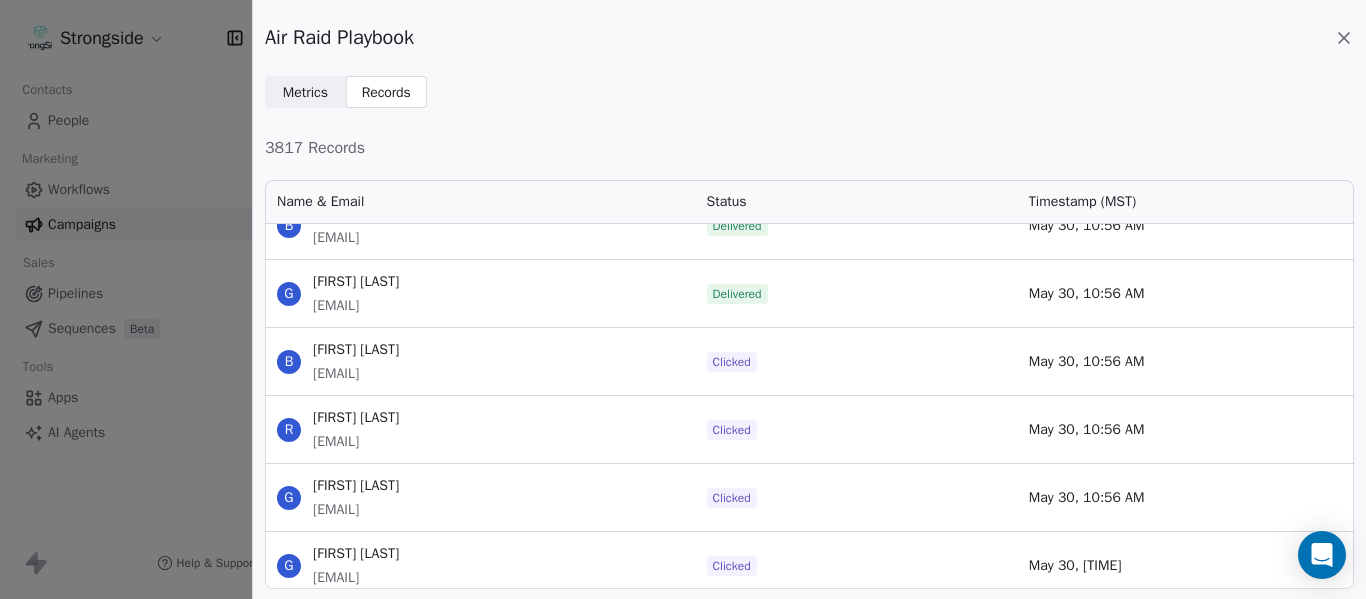 drag, startPoint x: 428, startPoint y: 446, endPoint x: 312, endPoint y: 448, distance: 116.01724 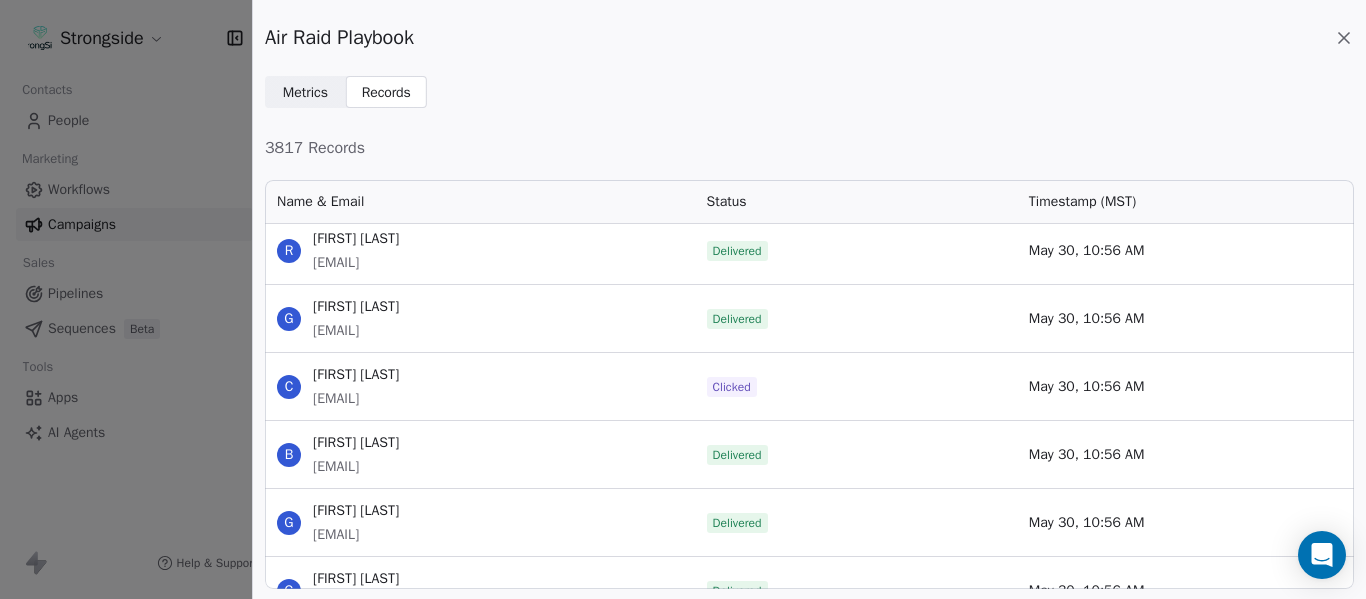 scroll, scrollTop: 234133, scrollLeft: 0, axis: vertical 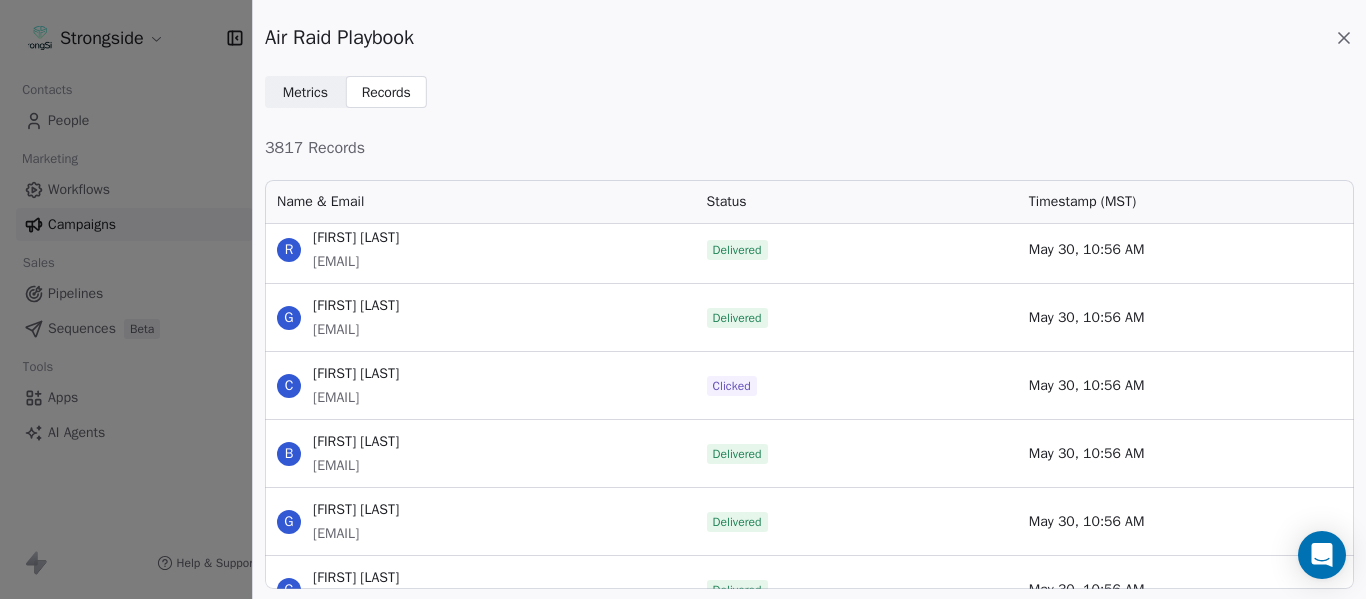 drag, startPoint x: 459, startPoint y: 397, endPoint x: 316, endPoint y: 406, distance: 143.28294 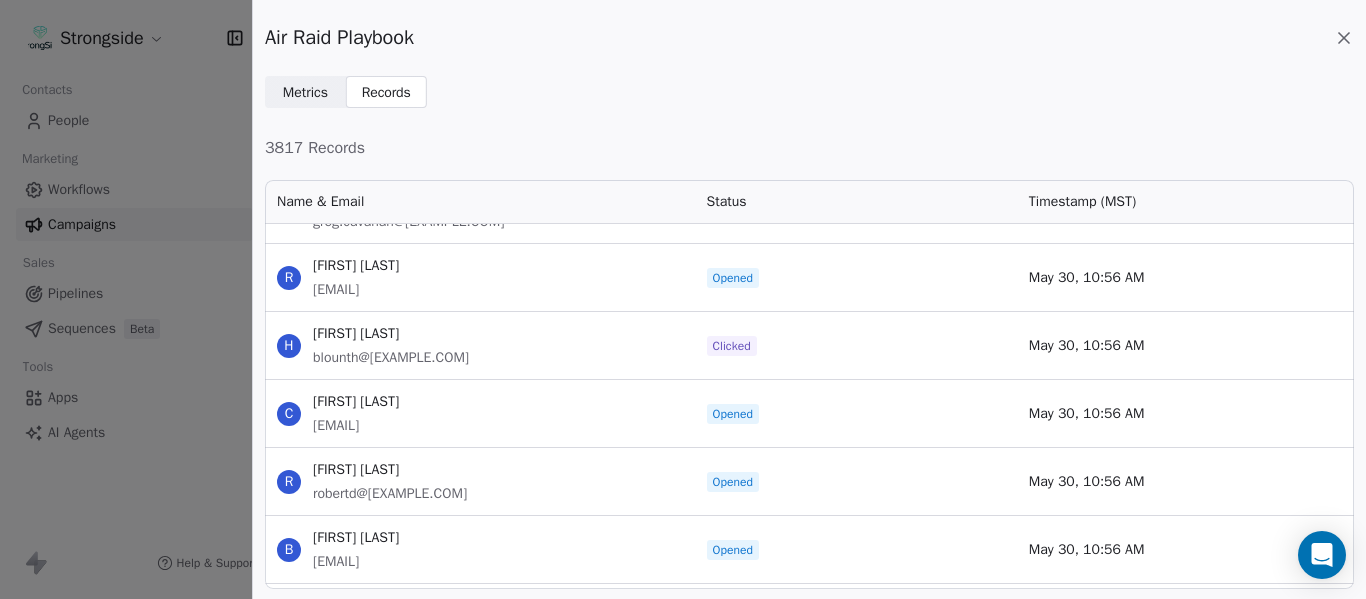 scroll, scrollTop: 232033, scrollLeft: 0, axis: vertical 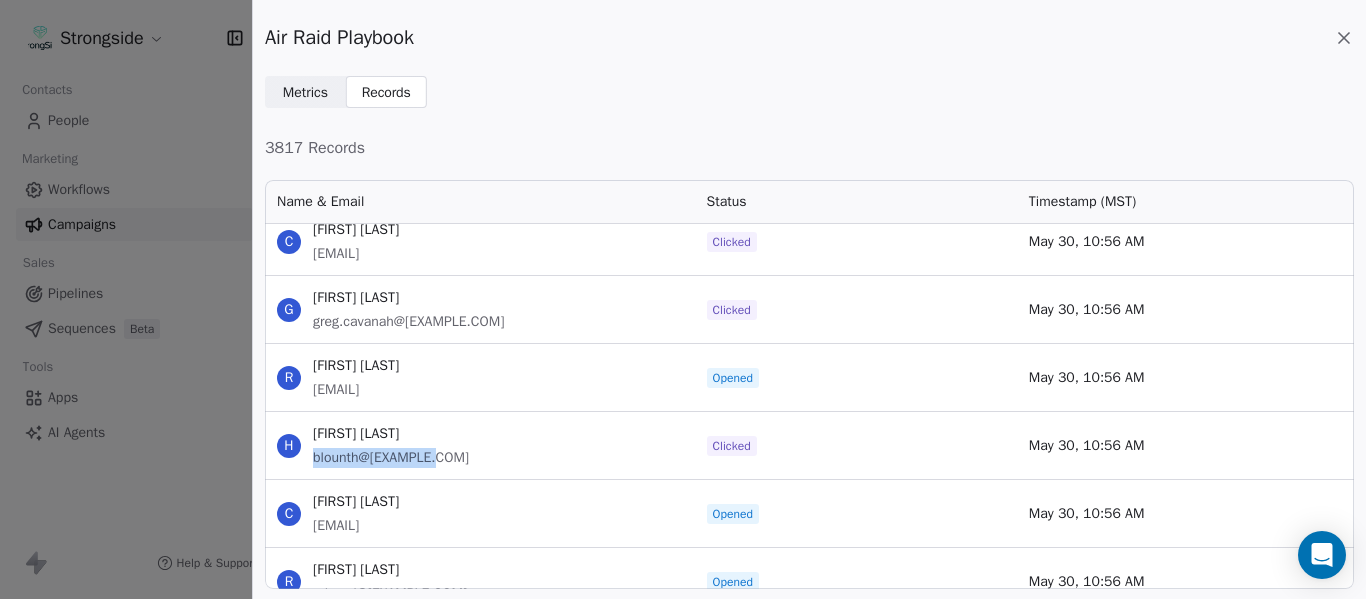 drag, startPoint x: 443, startPoint y: 457, endPoint x: 311, endPoint y: 460, distance: 132.03409 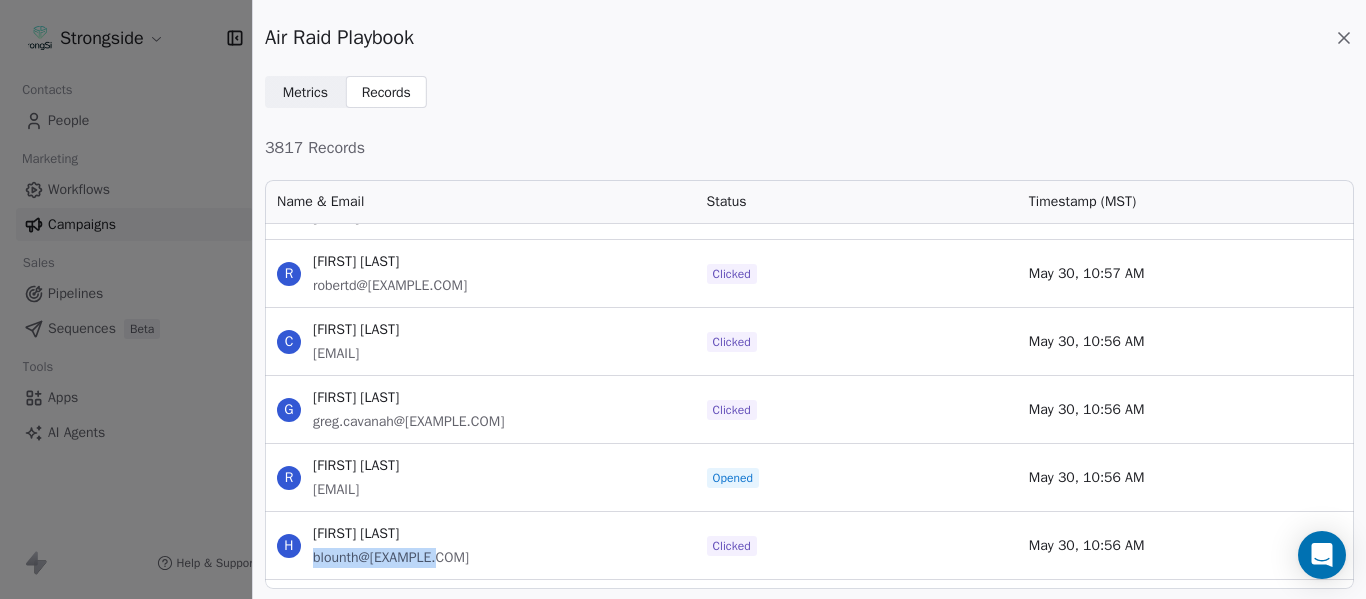 drag, startPoint x: 491, startPoint y: 350, endPoint x: 314, endPoint y: 362, distance: 177.40631 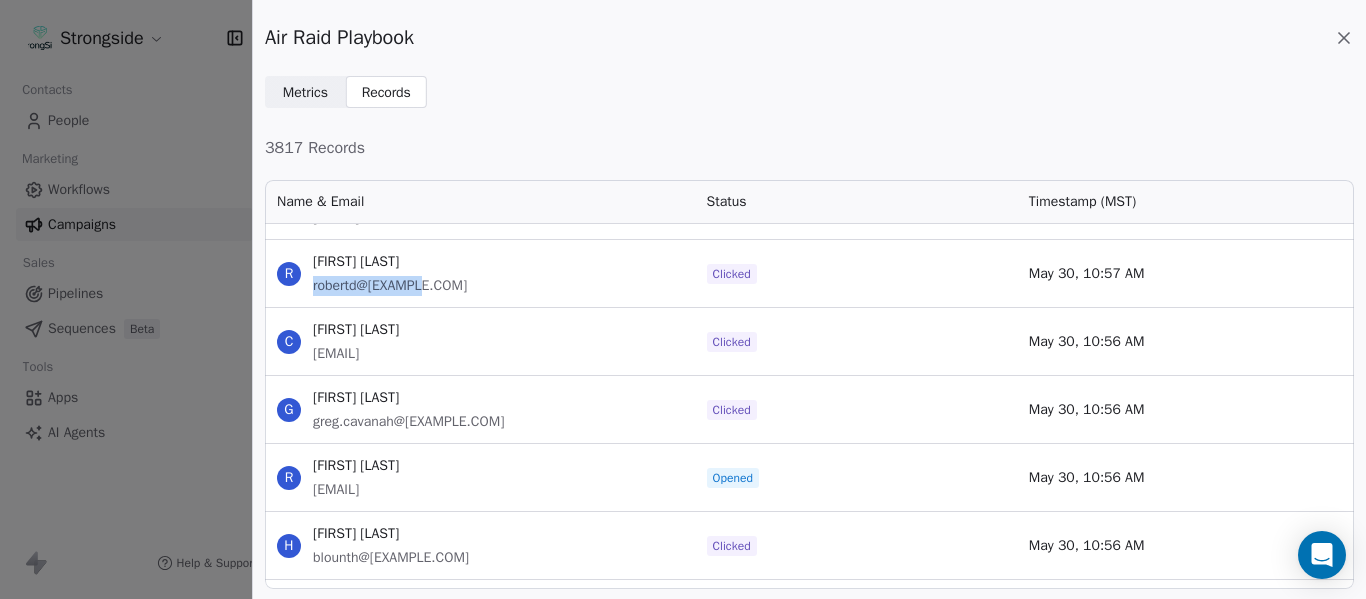 drag, startPoint x: 422, startPoint y: 289, endPoint x: 314, endPoint y: 288, distance: 108.00463 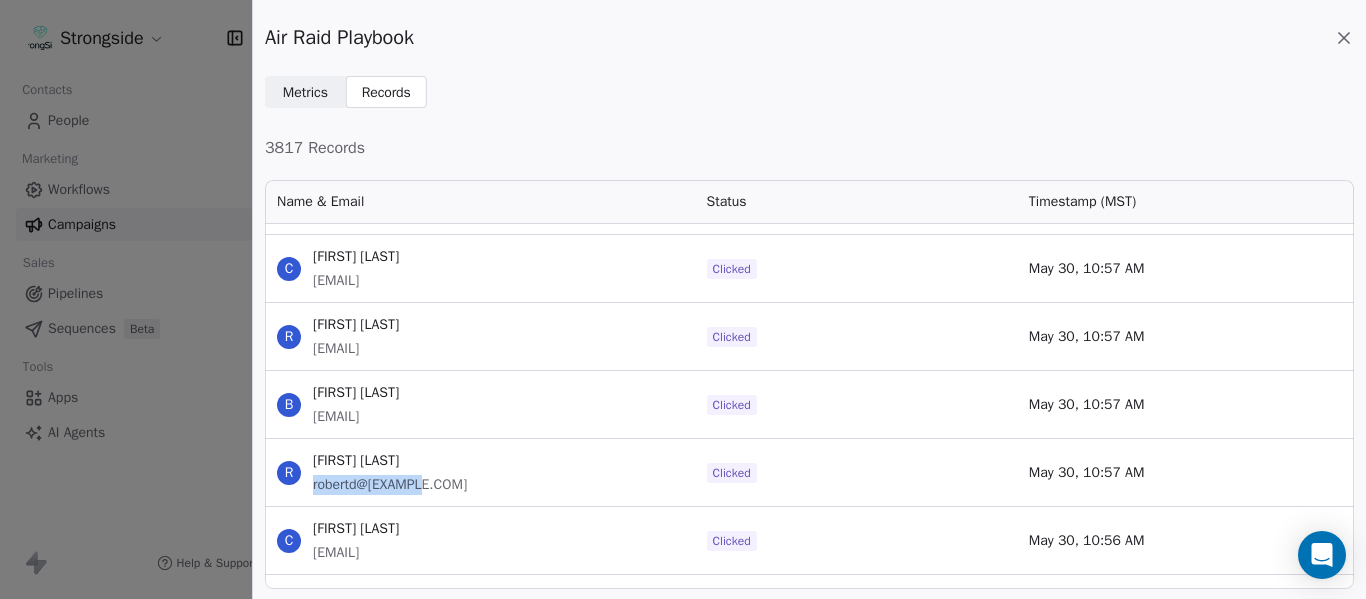 scroll, scrollTop: 231733, scrollLeft: 0, axis: vertical 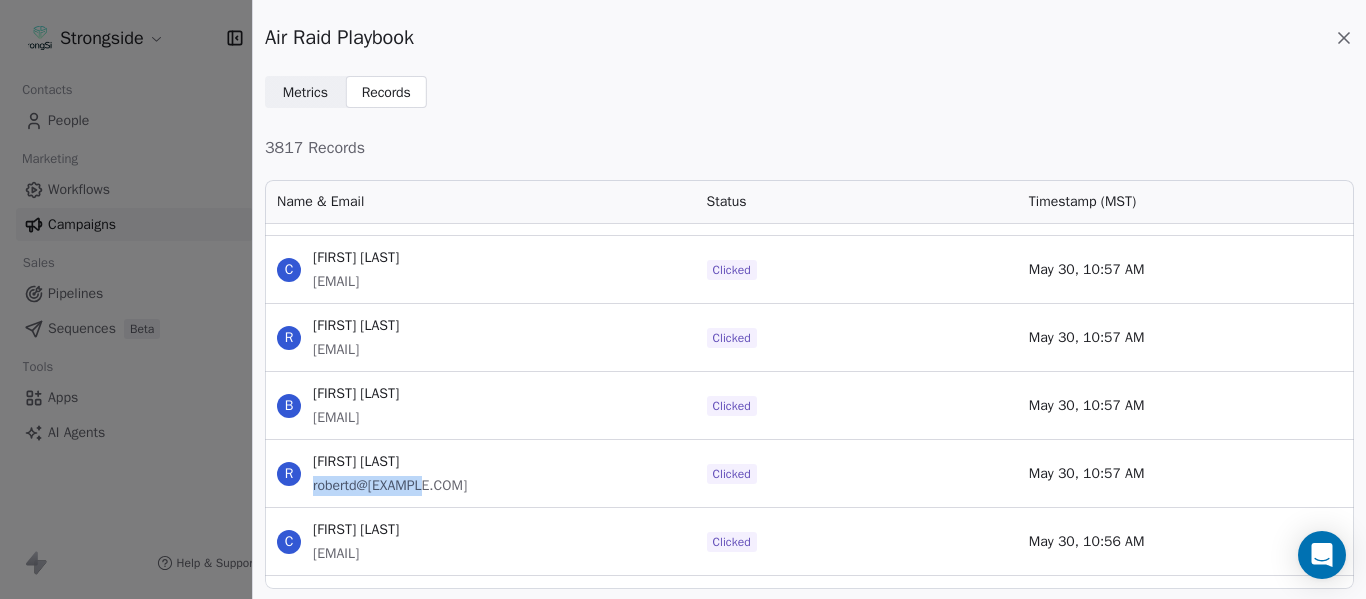 drag, startPoint x: 478, startPoint y: 424, endPoint x: 312, endPoint y: 423, distance: 166.003 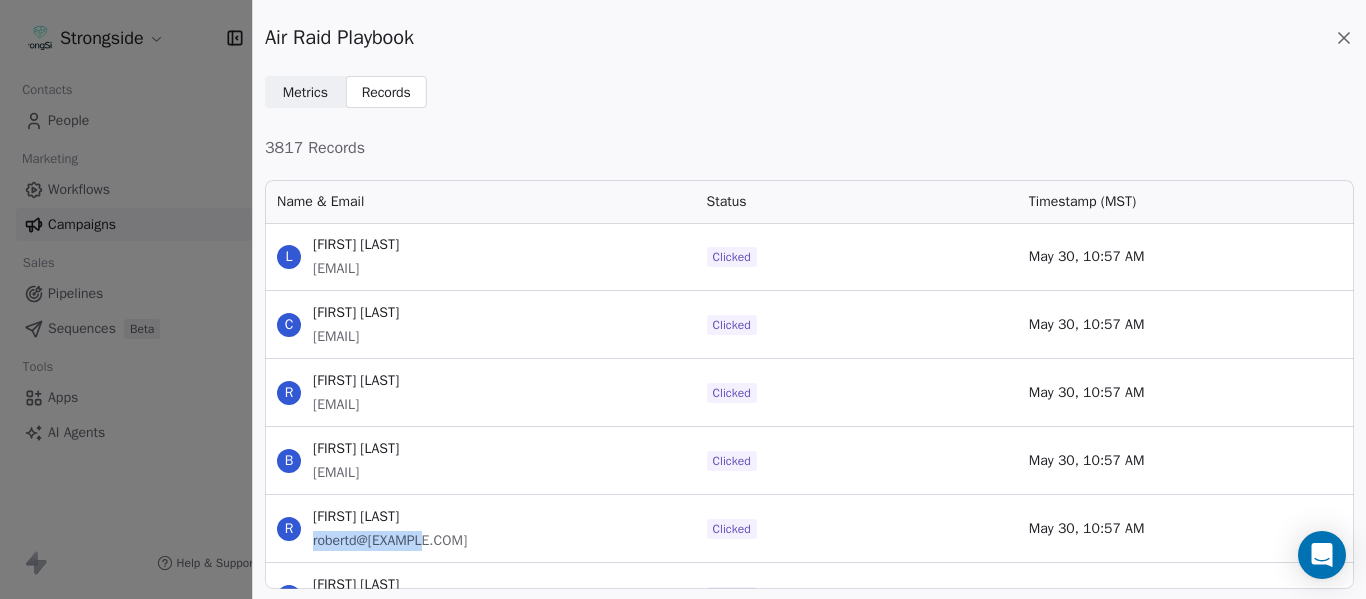 scroll, scrollTop: 231633, scrollLeft: 0, axis: vertical 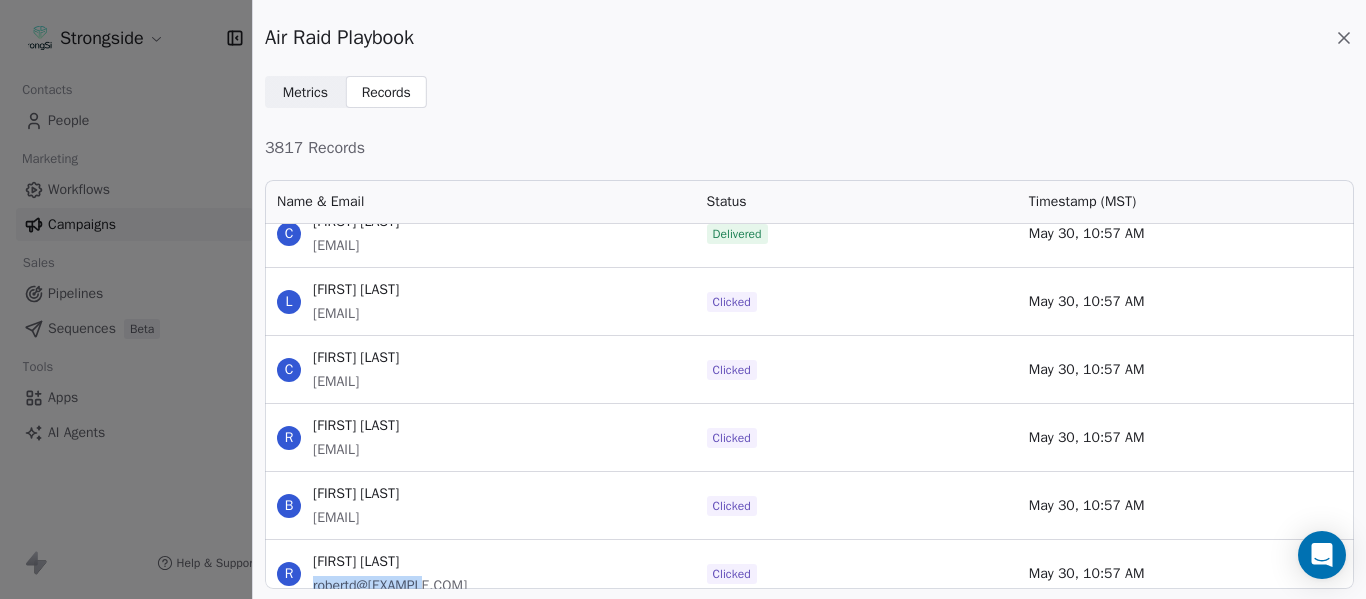 drag, startPoint x: 494, startPoint y: 380, endPoint x: 305, endPoint y: 395, distance: 189.5943 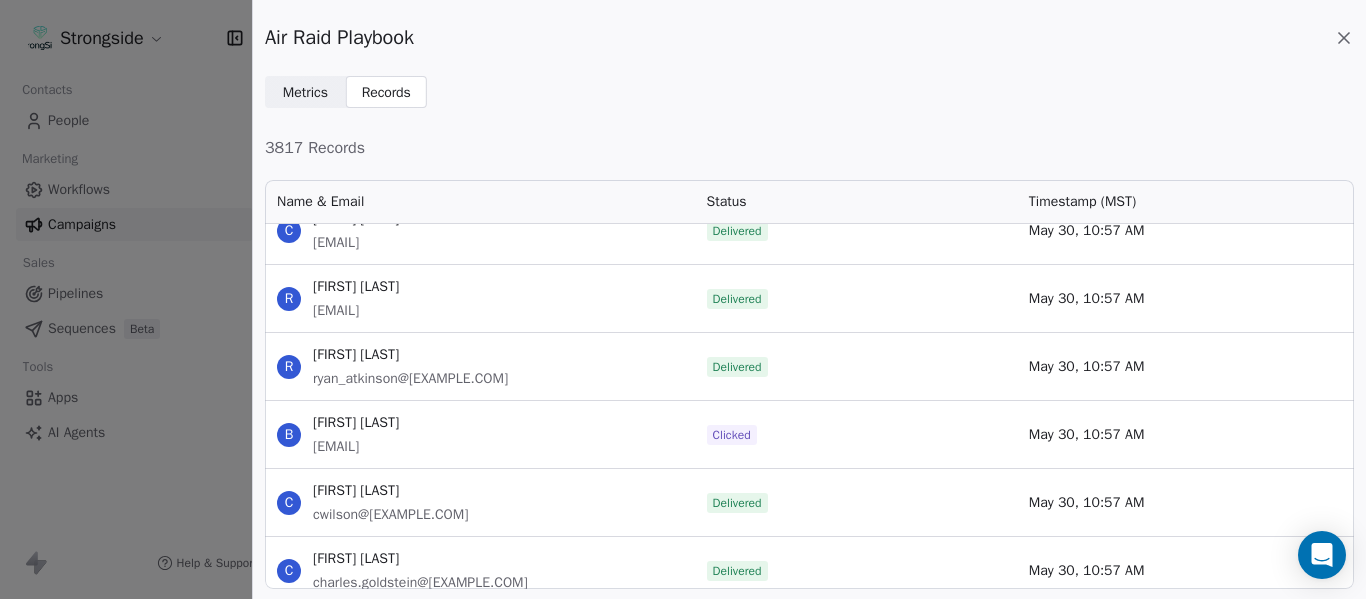 scroll, scrollTop: 230033, scrollLeft: 0, axis: vertical 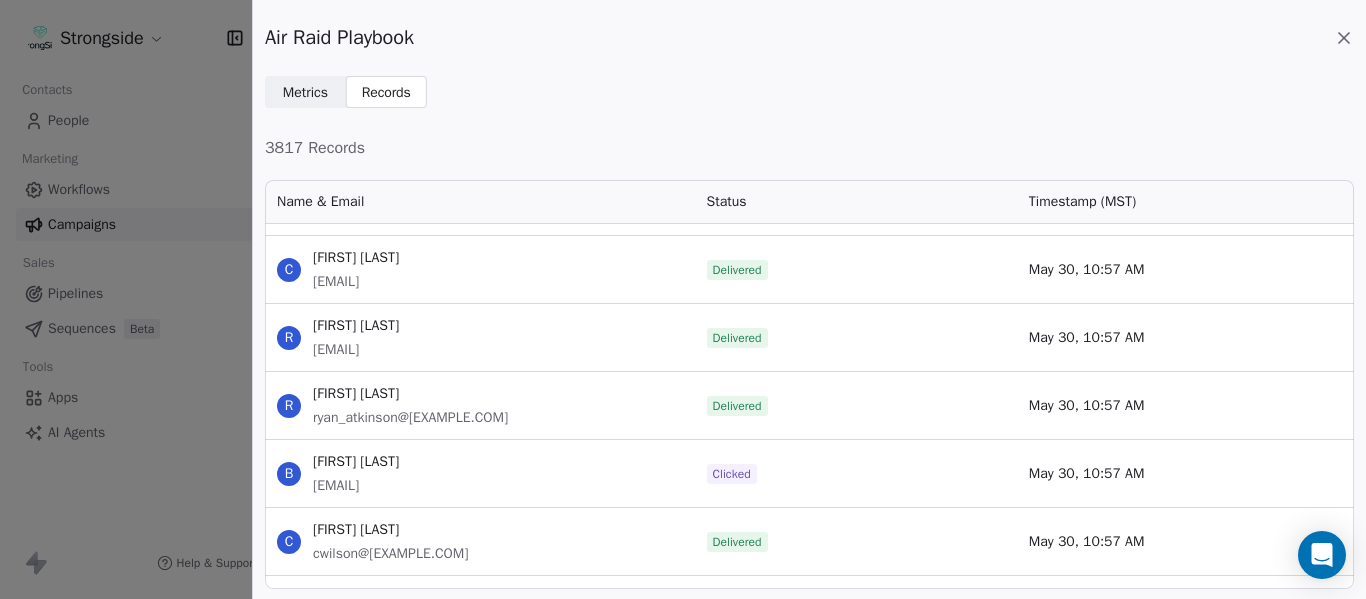 drag, startPoint x: 488, startPoint y: 486, endPoint x: 306, endPoint y: 489, distance: 182.02472 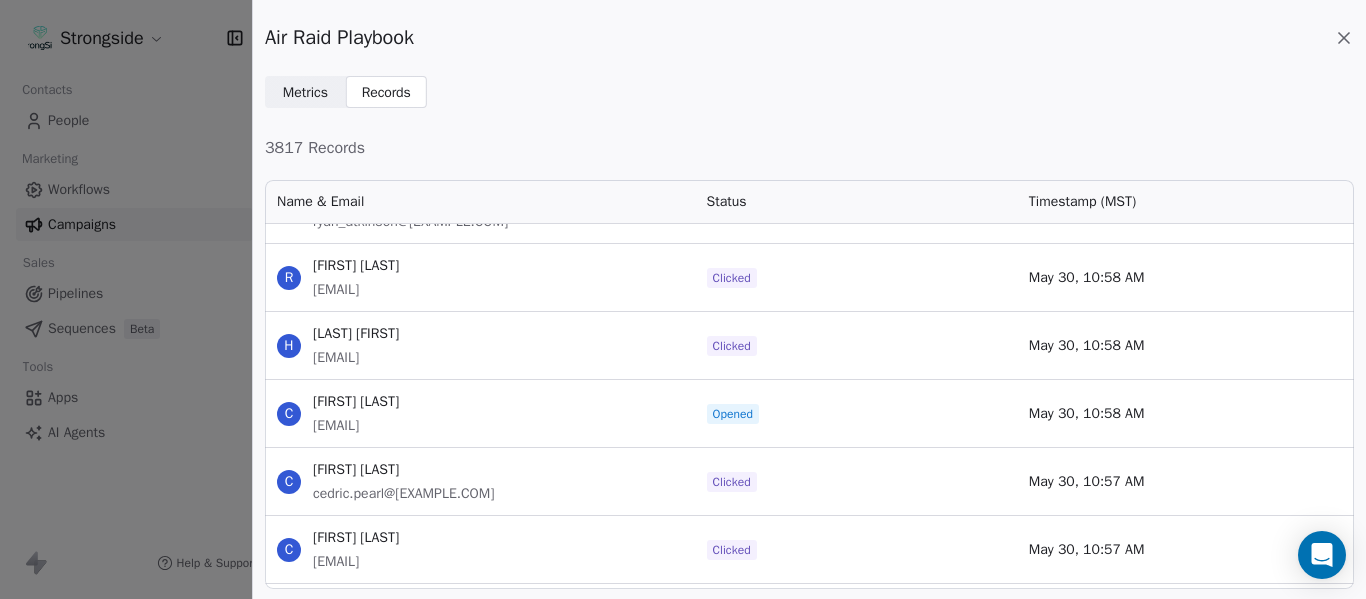 scroll, scrollTop: 228833, scrollLeft: 0, axis: vertical 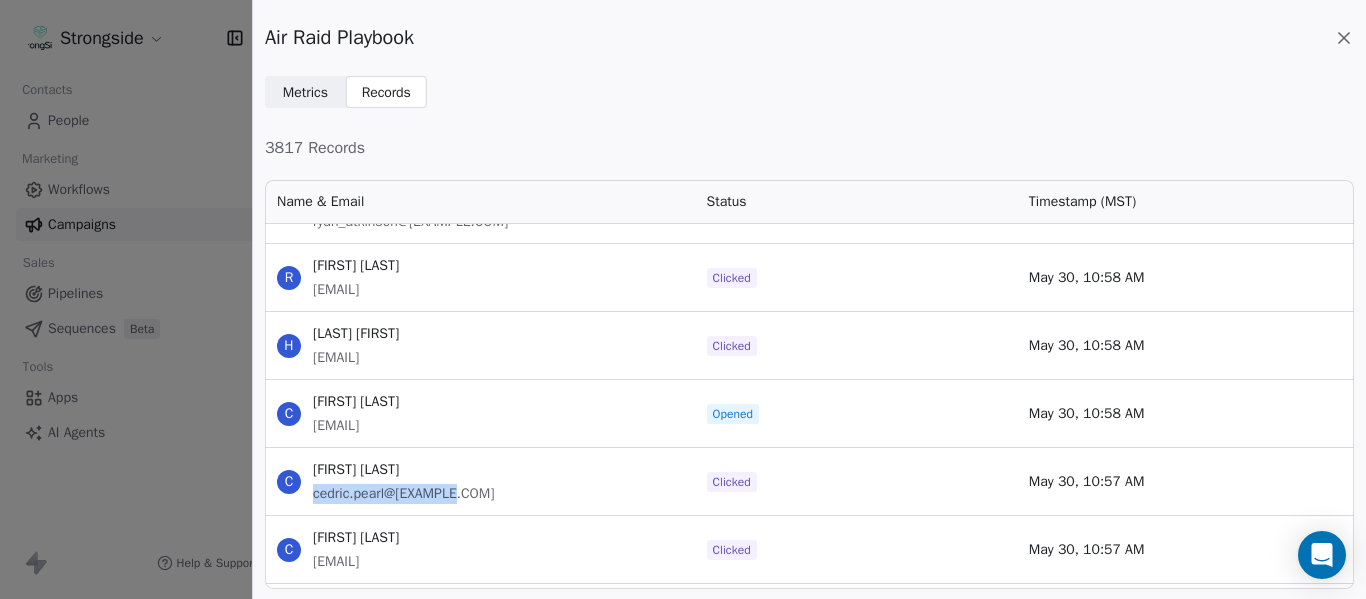 drag, startPoint x: 468, startPoint y: 492, endPoint x: 314, endPoint y: 494, distance: 154.01299 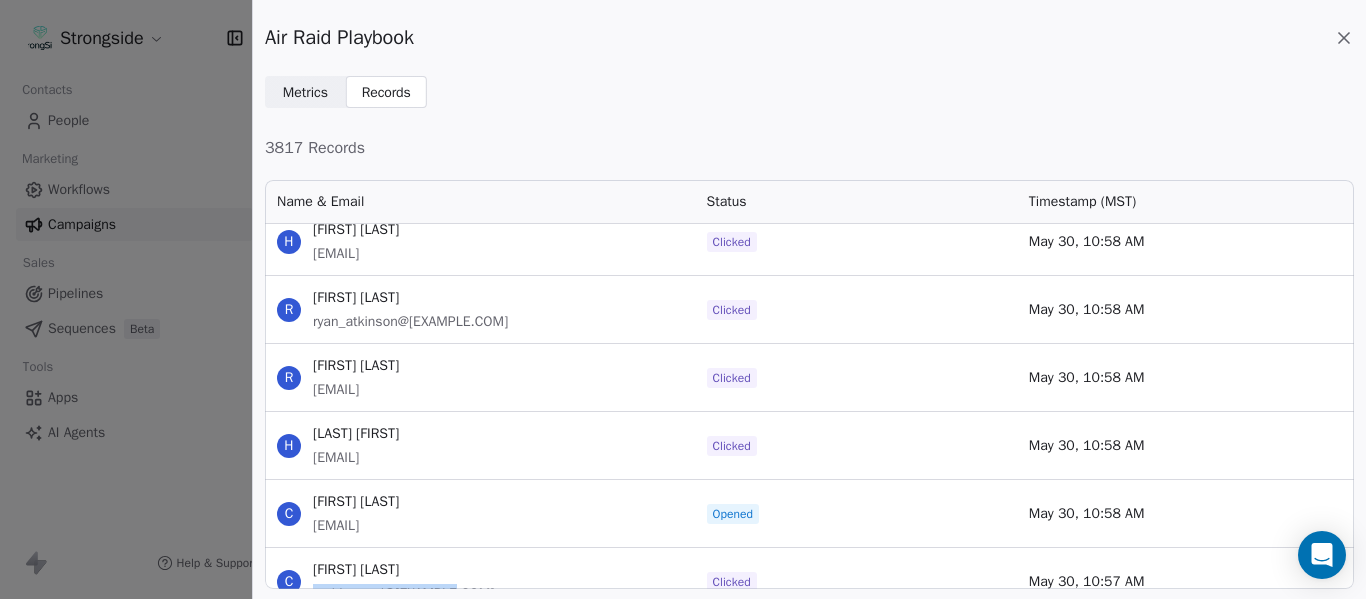 drag, startPoint x: 433, startPoint y: 389, endPoint x: 314, endPoint y: 397, distance: 119.26861 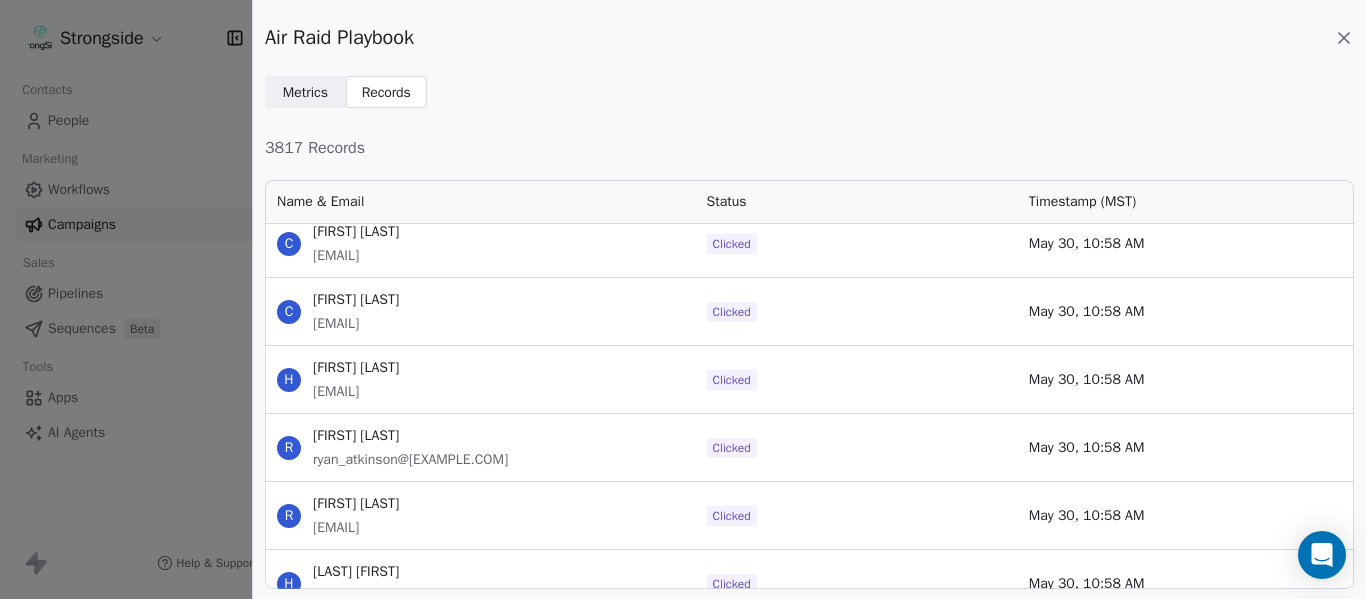 scroll, scrollTop: 228433, scrollLeft: 0, axis: vertical 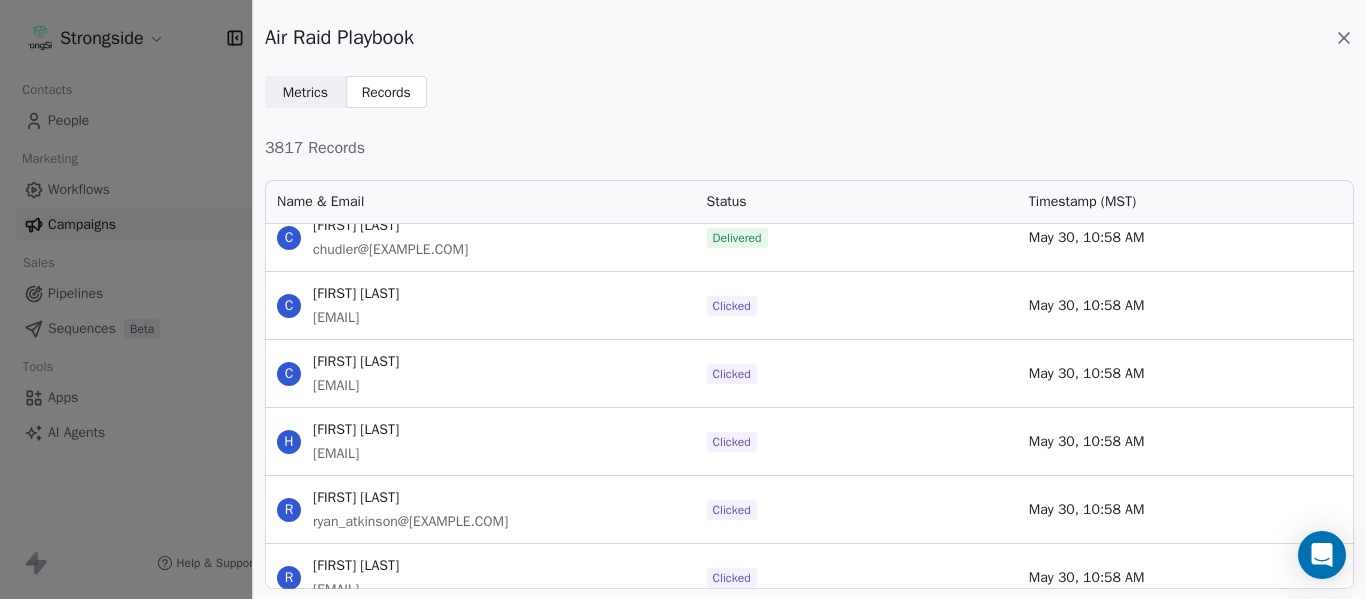 drag, startPoint x: 492, startPoint y: 386, endPoint x: 311, endPoint y: 396, distance: 181.27603 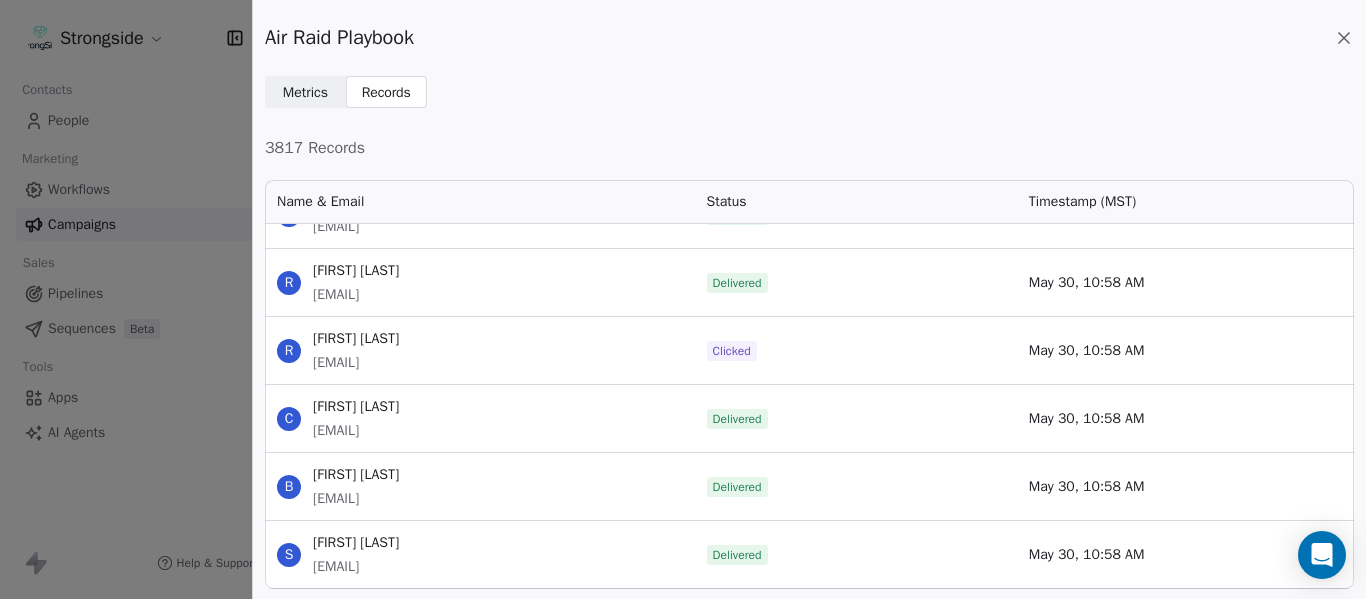 scroll, scrollTop: 226833, scrollLeft: 0, axis: vertical 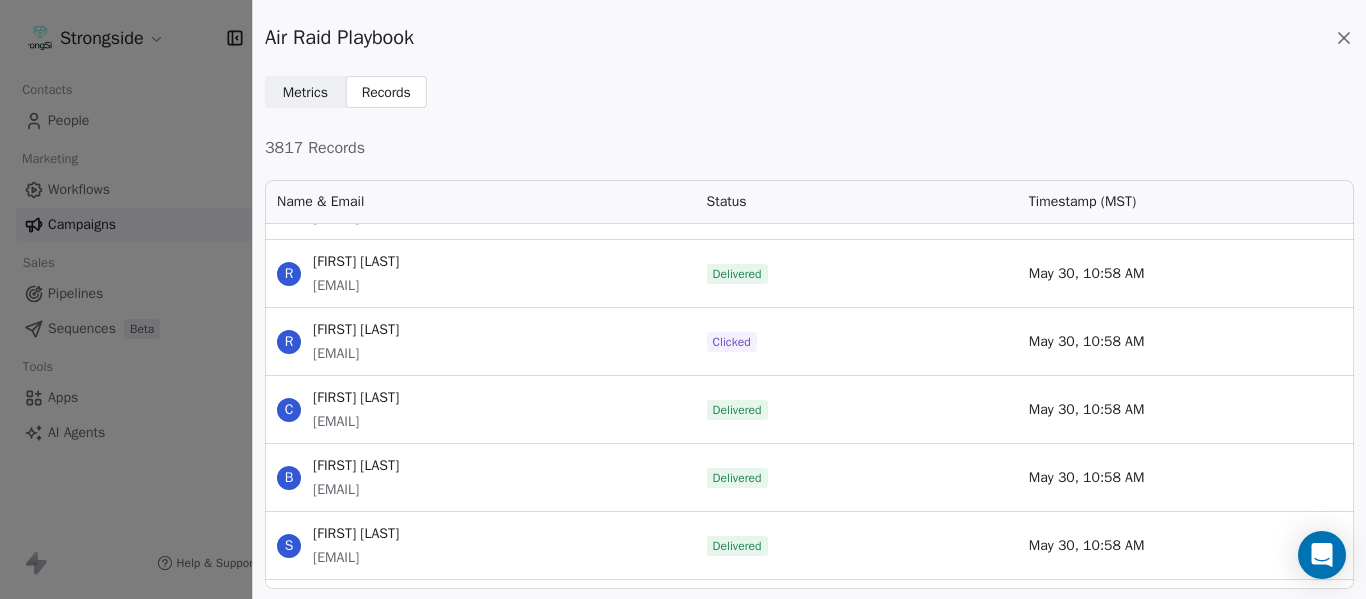 drag, startPoint x: 502, startPoint y: 353, endPoint x: 314, endPoint y: 352, distance: 188.00266 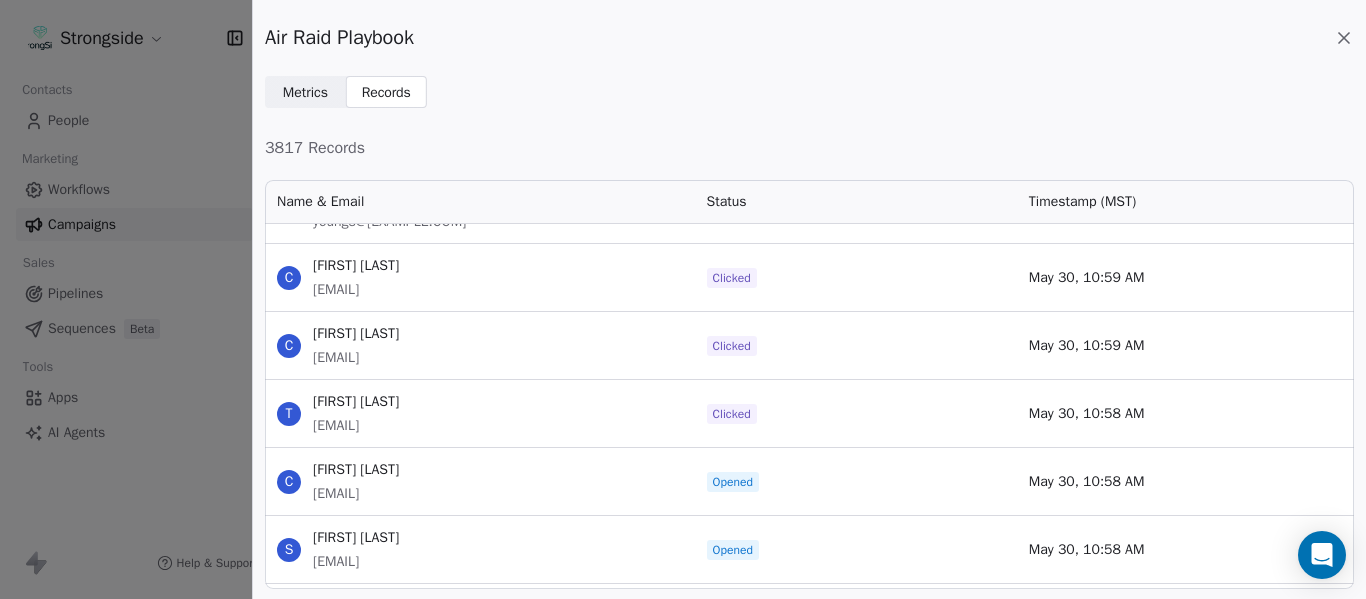 scroll, scrollTop: 225833, scrollLeft: 0, axis: vertical 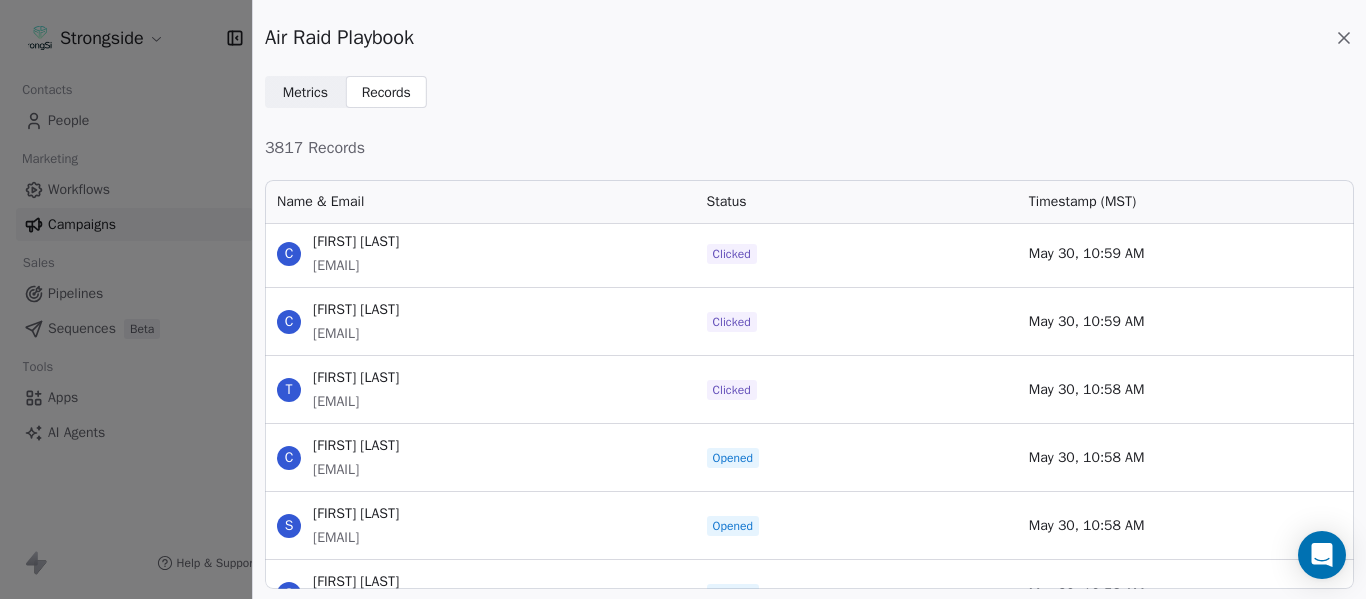 drag, startPoint x: 441, startPoint y: 412, endPoint x: 312, endPoint y: 408, distance: 129.062 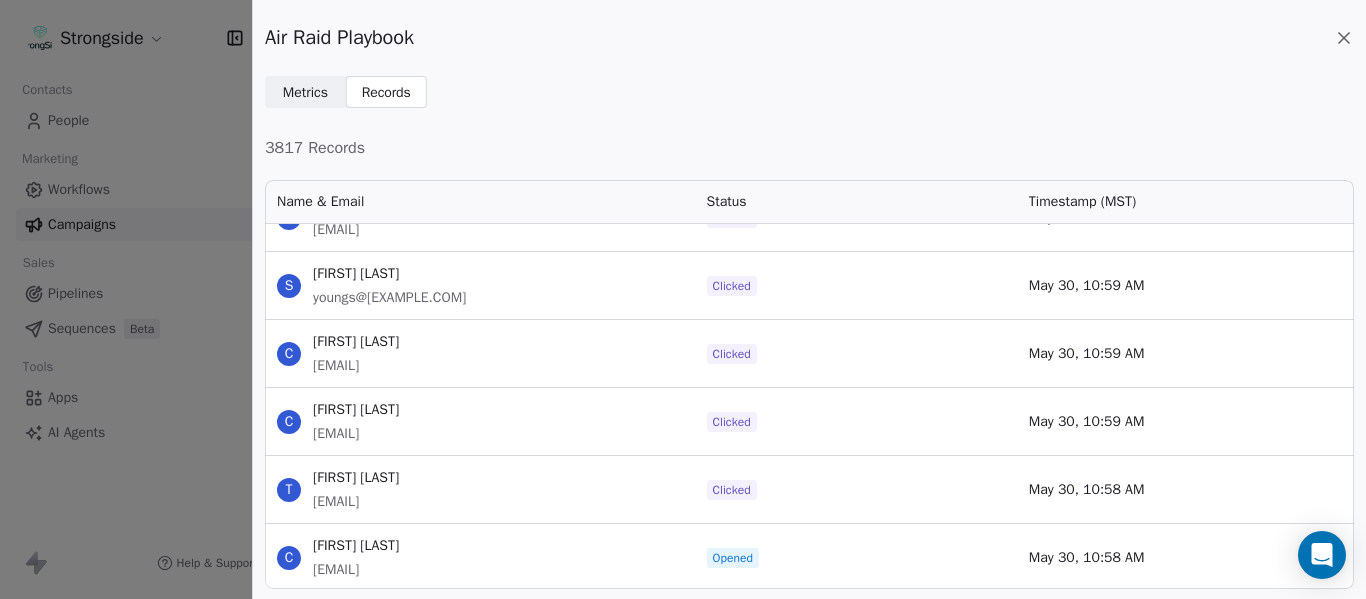 drag, startPoint x: 478, startPoint y: 363, endPoint x: 313, endPoint y: 370, distance: 165.14842 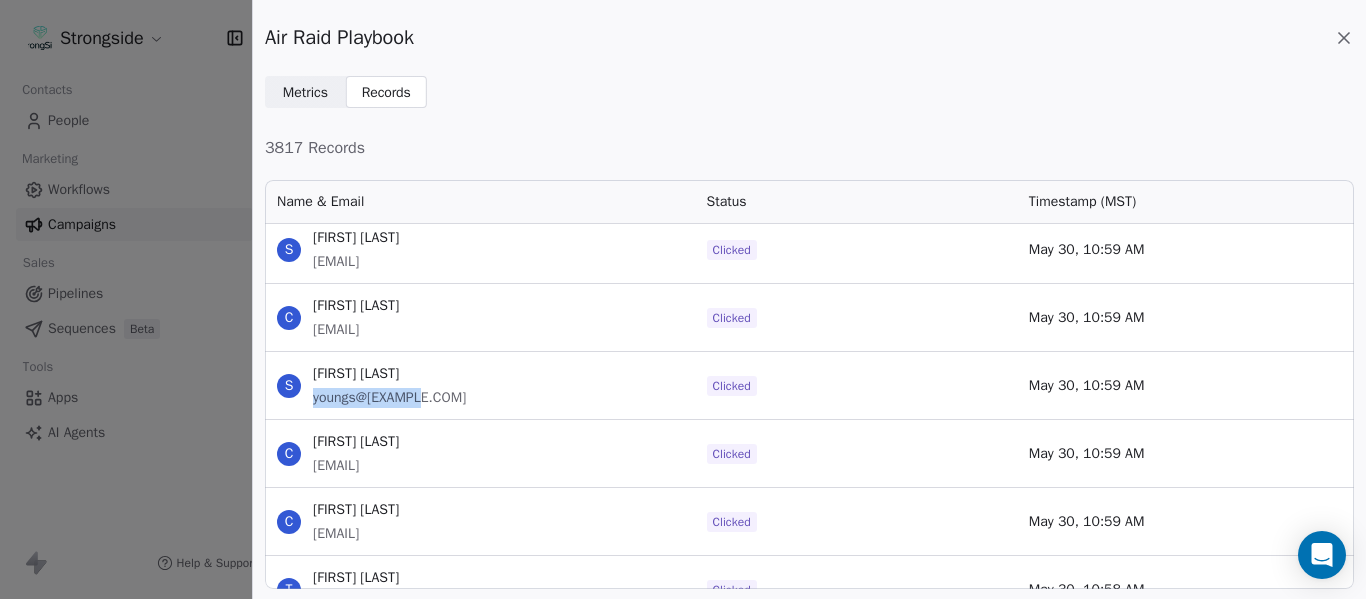 drag, startPoint x: 447, startPoint y: 395, endPoint x: 311, endPoint y: 401, distance: 136.1323 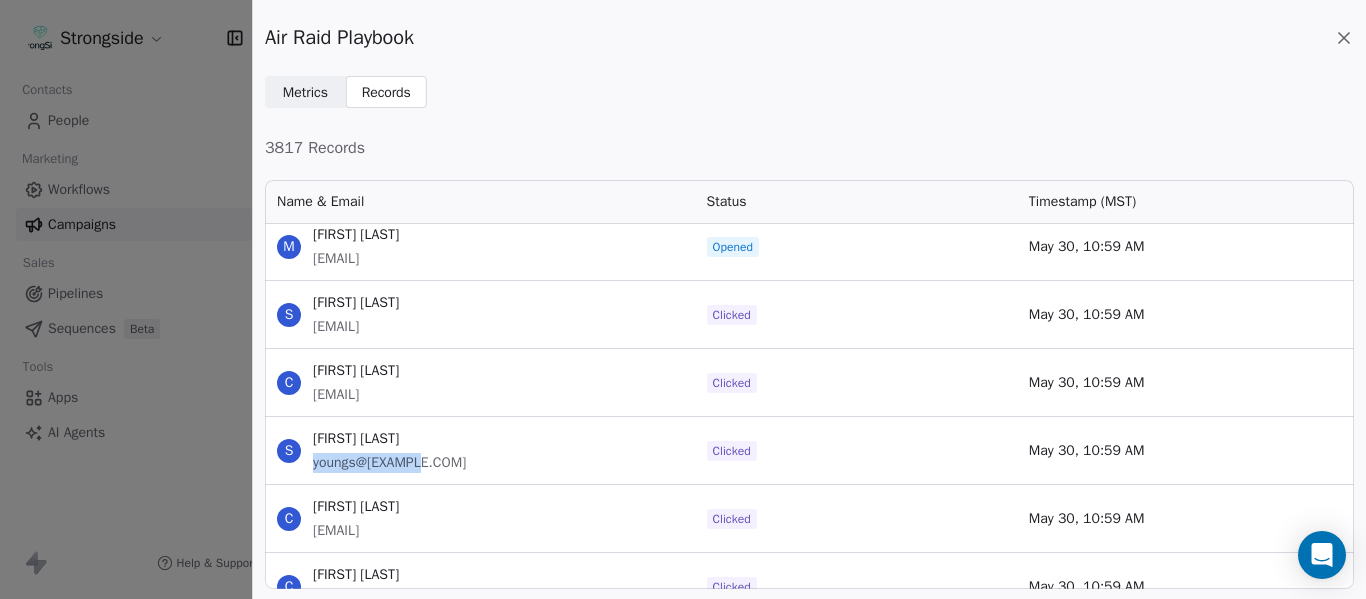 scroll, scrollTop: 225533, scrollLeft: 0, axis: vertical 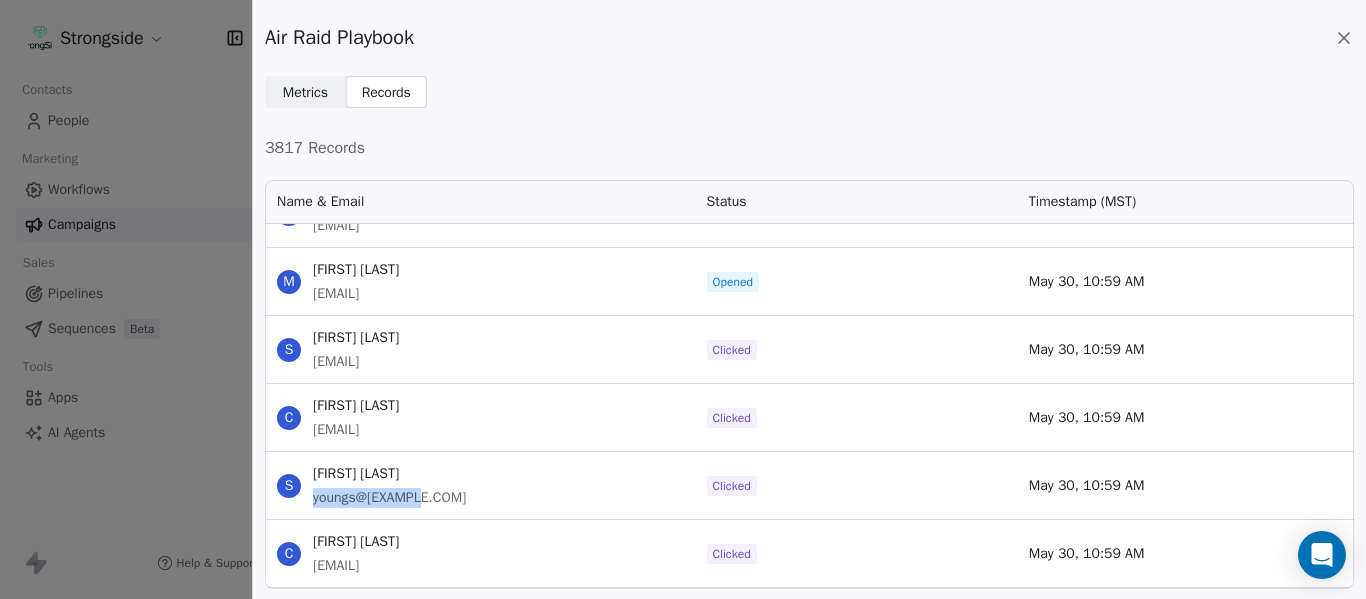 drag, startPoint x: 520, startPoint y: 366, endPoint x: 315, endPoint y: 369, distance: 205.02196 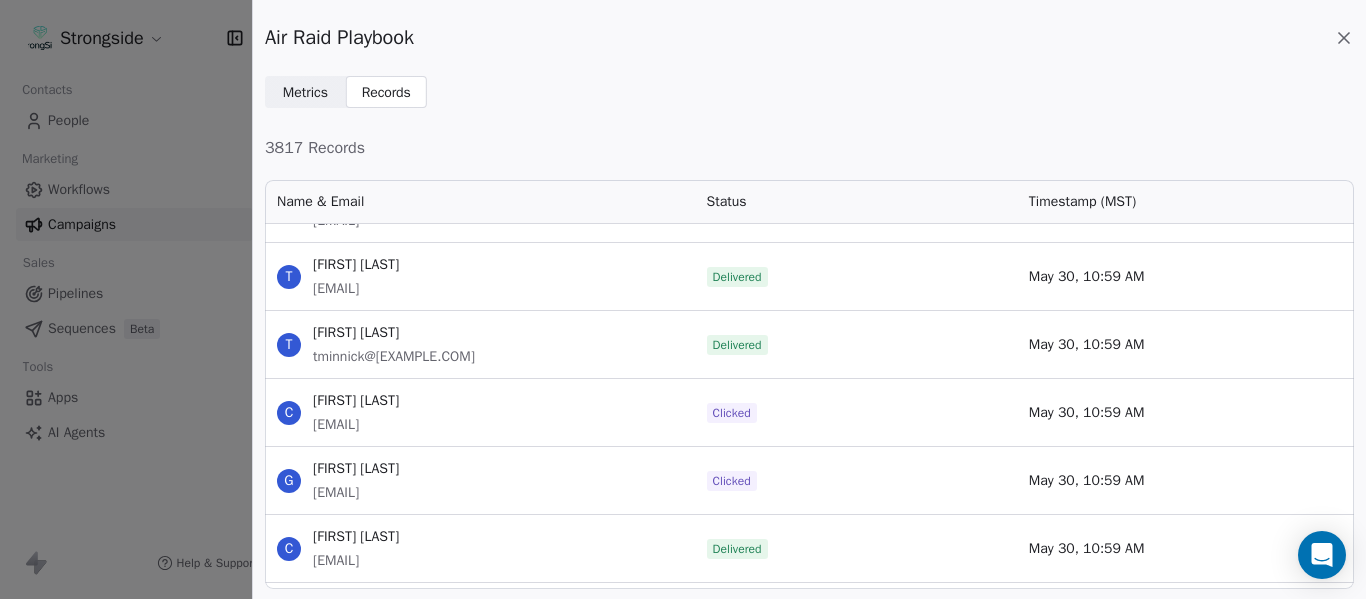 scroll, scrollTop: 225233, scrollLeft: 0, axis: vertical 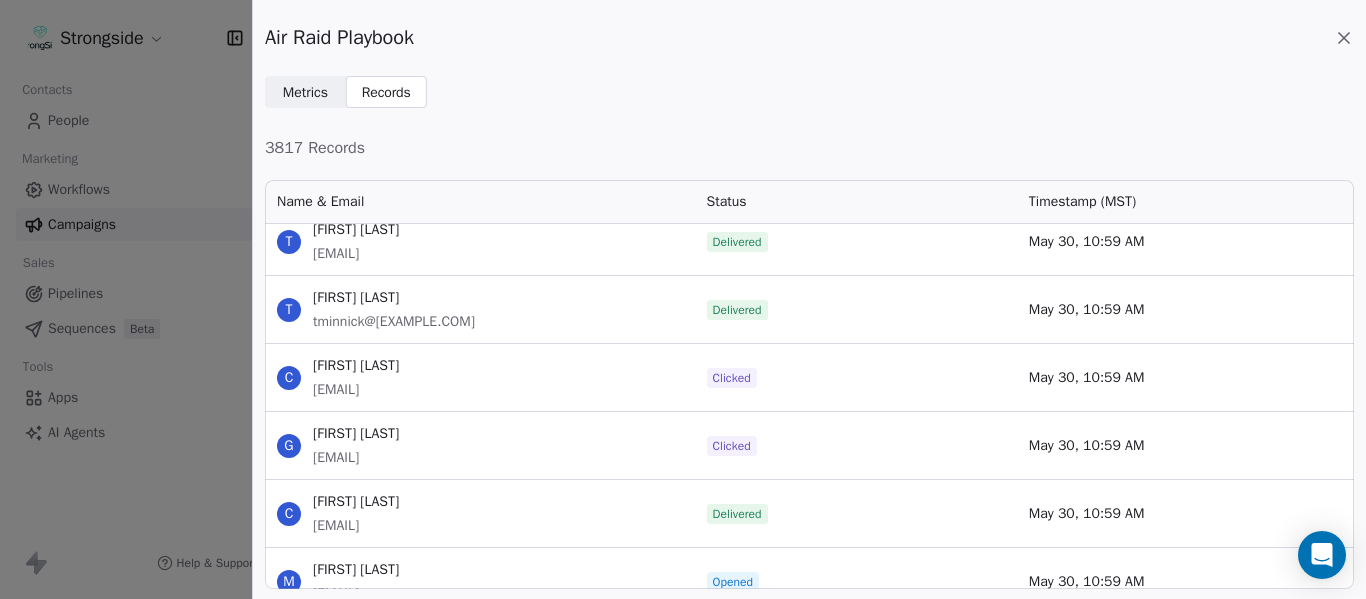 drag, startPoint x: 436, startPoint y: 453, endPoint x: 317, endPoint y: 461, distance: 119.26861 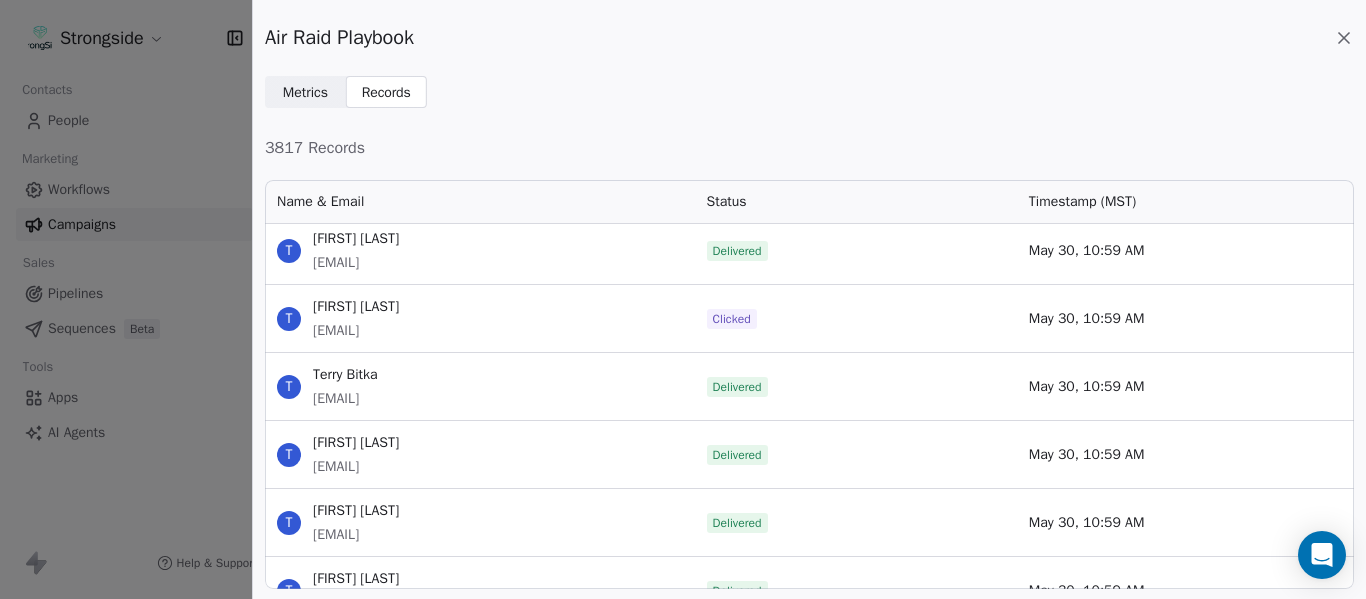 scroll, scrollTop: 223833, scrollLeft: 0, axis: vertical 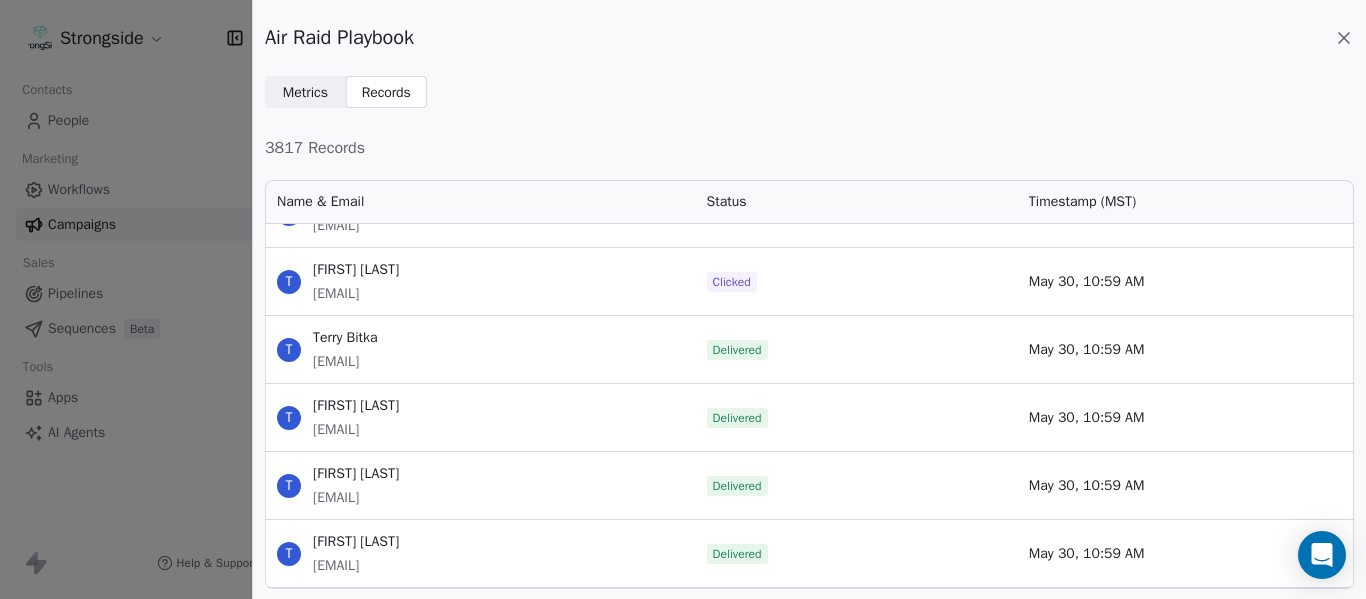 drag, startPoint x: 479, startPoint y: 287, endPoint x: 315, endPoint y: 292, distance: 164.0762 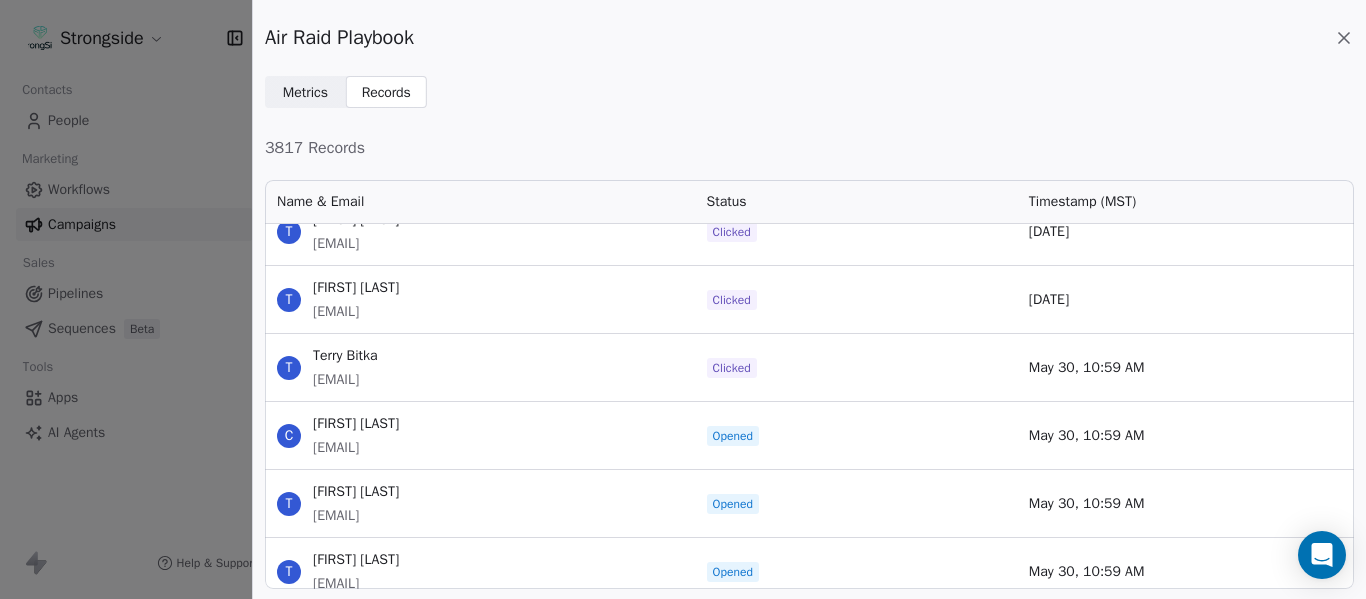 scroll, scrollTop: 222833, scrollLeft: 0, axis: vertical 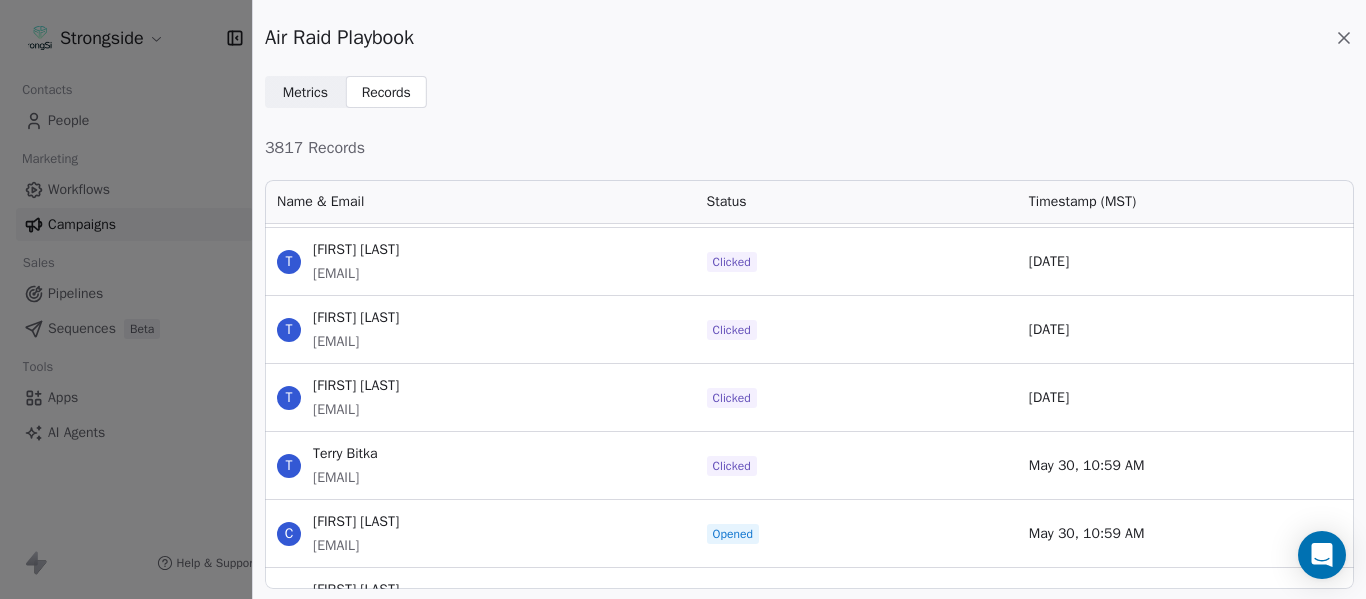 drag, startPoint x: 509, startPoint y: 483, endPoint x: 314, endPoint y: 477, distance: 195.09229 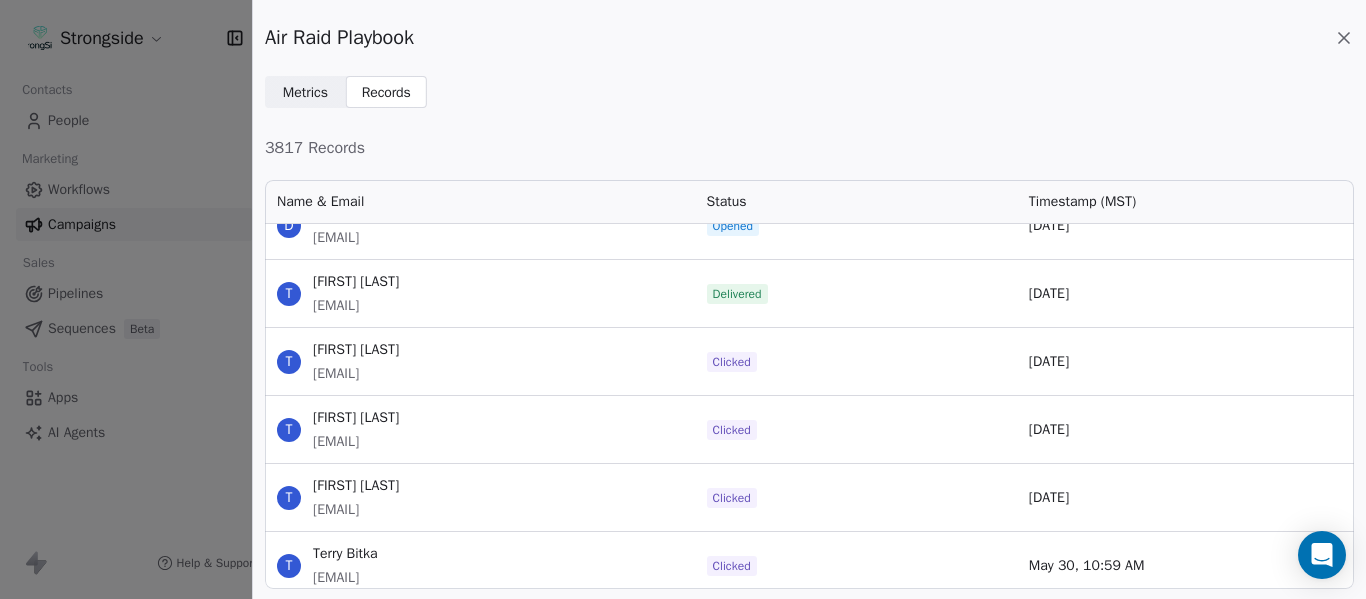 drag, startPoint x: 567, startPoint y: 372, endPoint x: 315, endPoint y: 376, distance: 252.03174 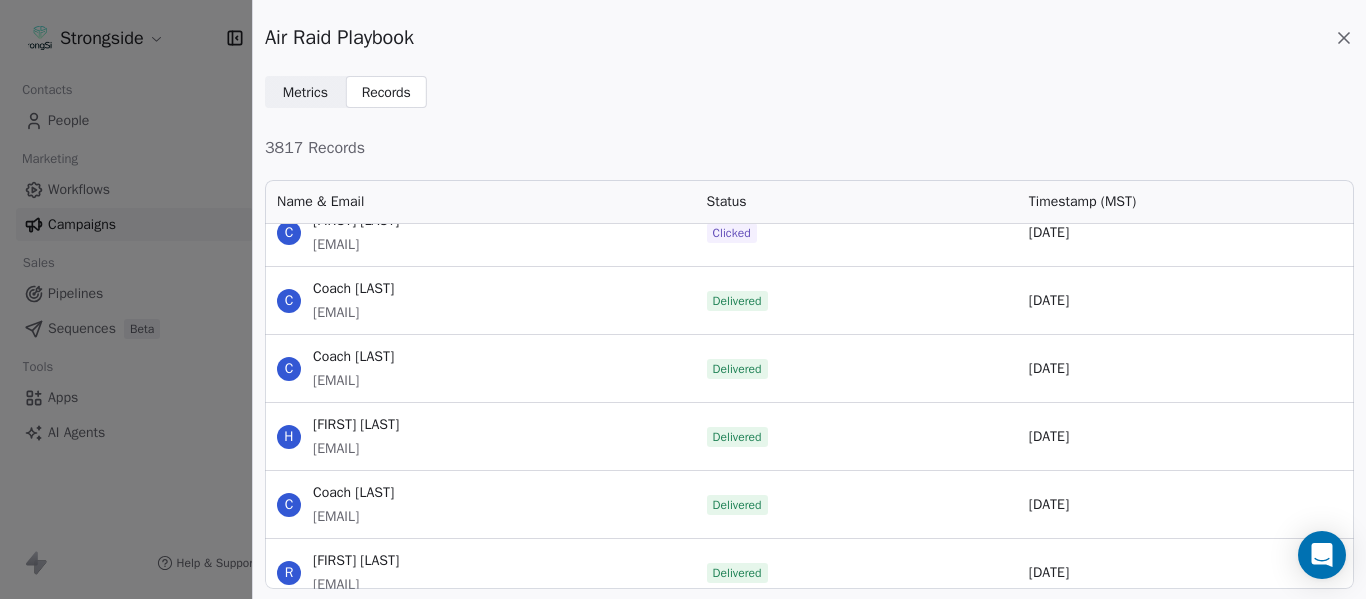 scroll, scrollTop: 221233, scrollLeft: 0, axis: vertical 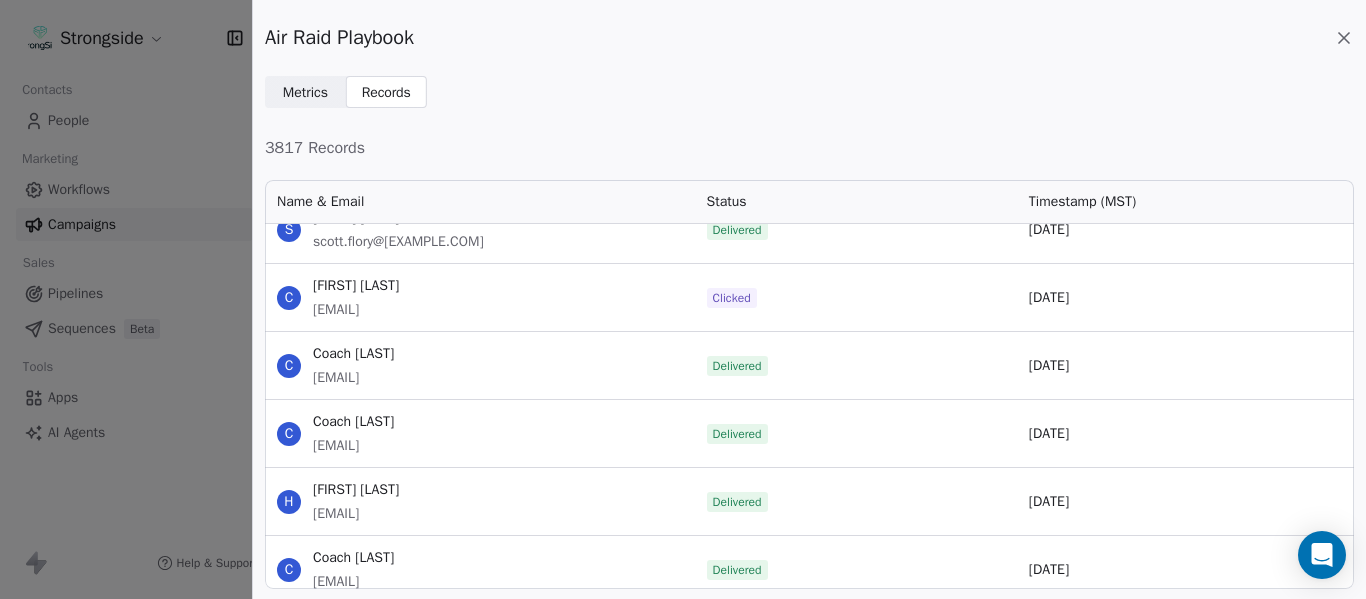 drag, startPoint x: 482, startPoint y: 315, endPoint x: 310, endPoint y: 321, distance: 172.10461 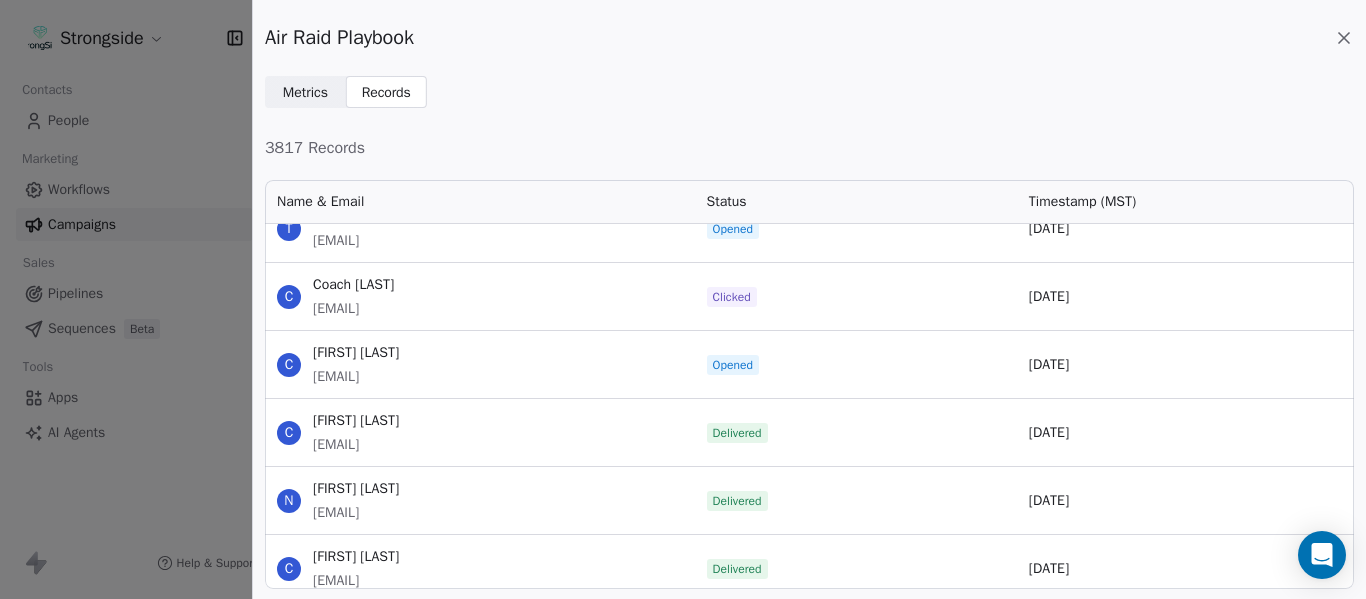scroll, scrollTop: 220733, scrollLeft: 0, axis: vertical 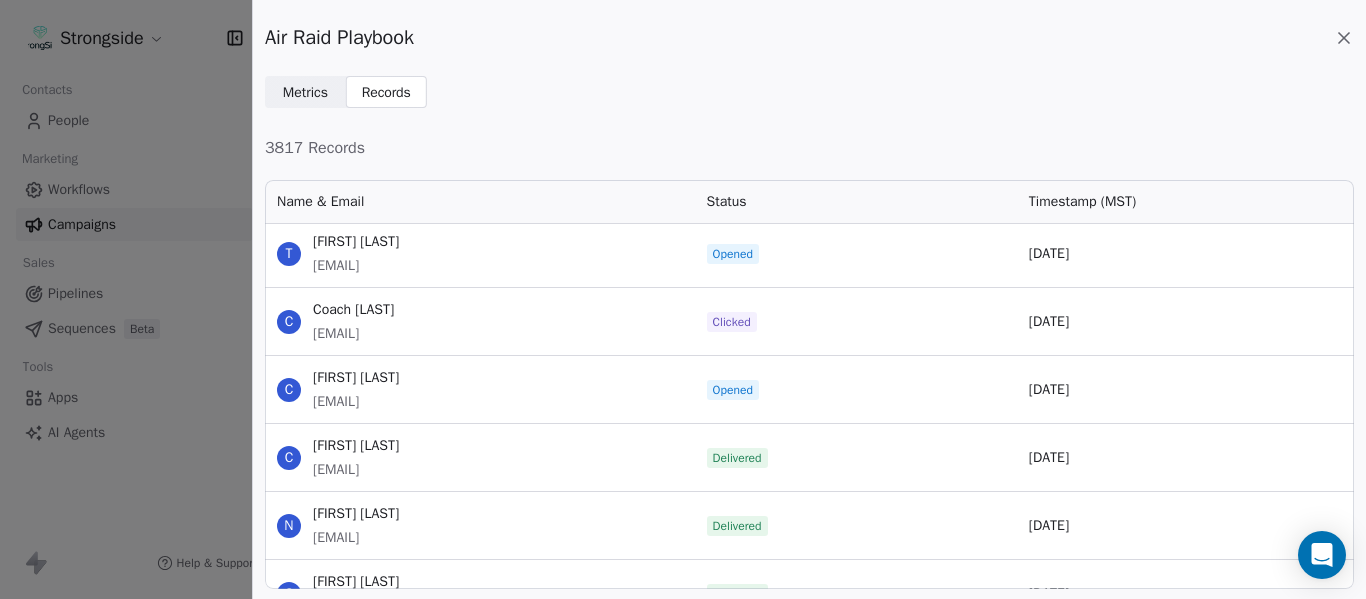 drag, startPoint x: 492, startPoint y: 328, endPoint x: 313, endPoint y: 342, distance: 179.54665 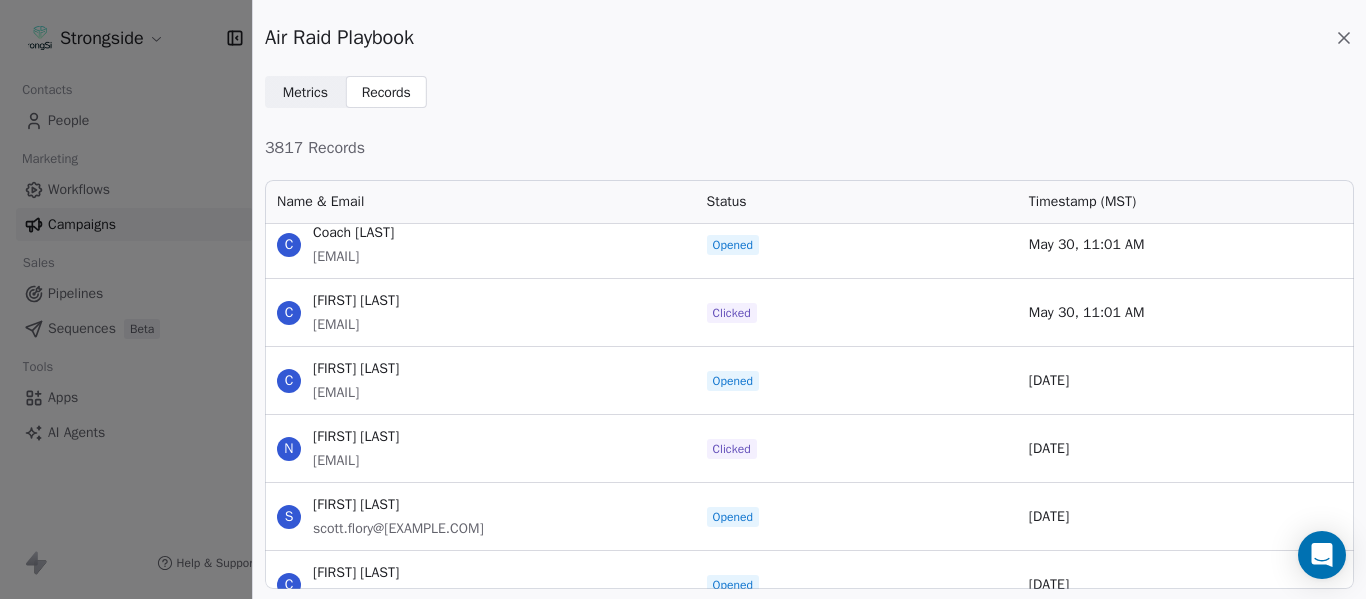scroll, scrollTop: 220233, scrollLeft: 0, axis: vertical 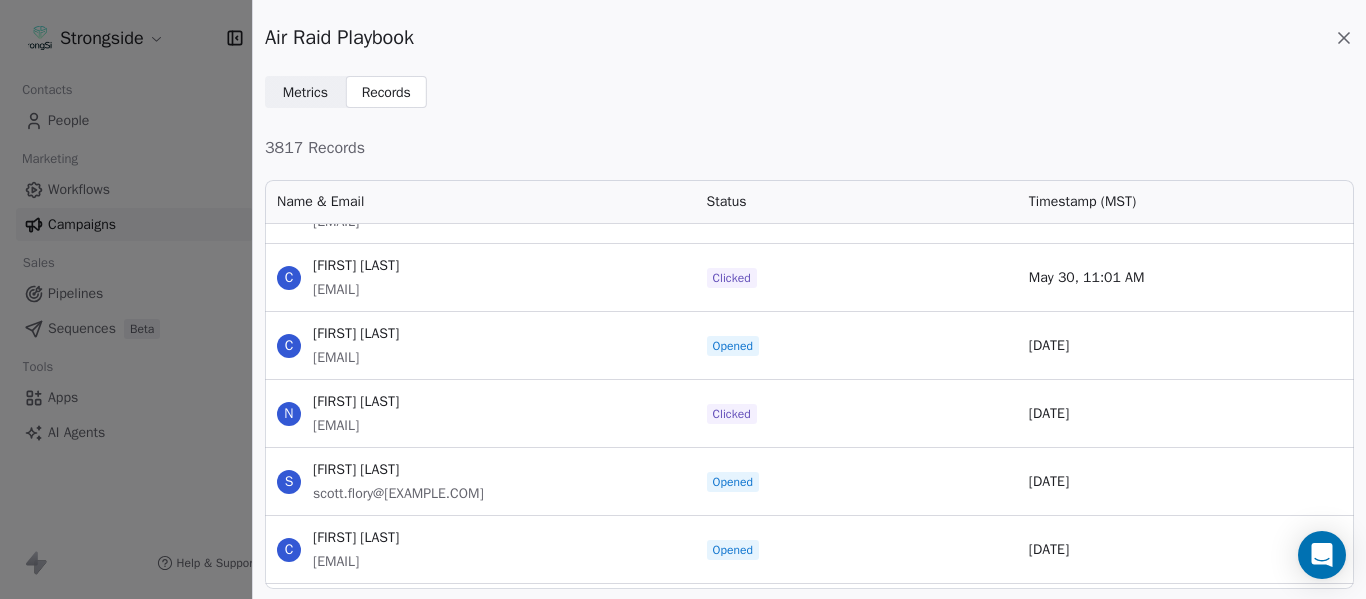 drag, startPoint x: 453, startPoint y: 429, endPoint x: 311, endPoint y: 430, distance: 142.00352 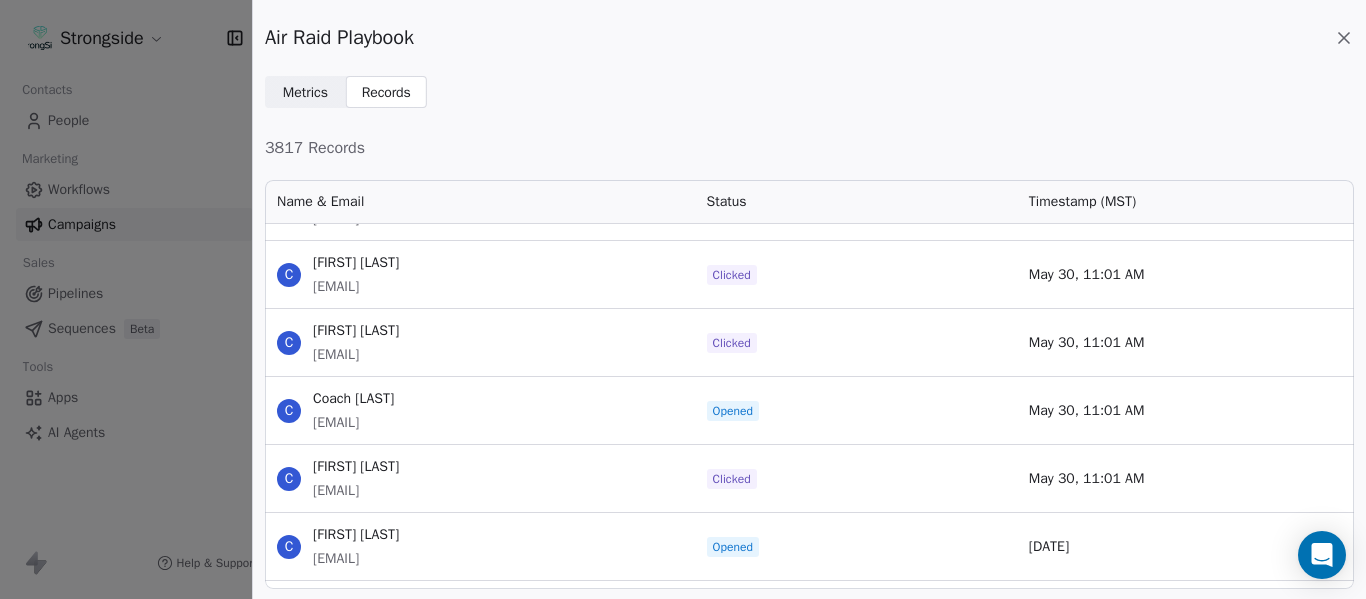 scroll, scrollTop: 220033, scrollLeft: 0, axis: vertical 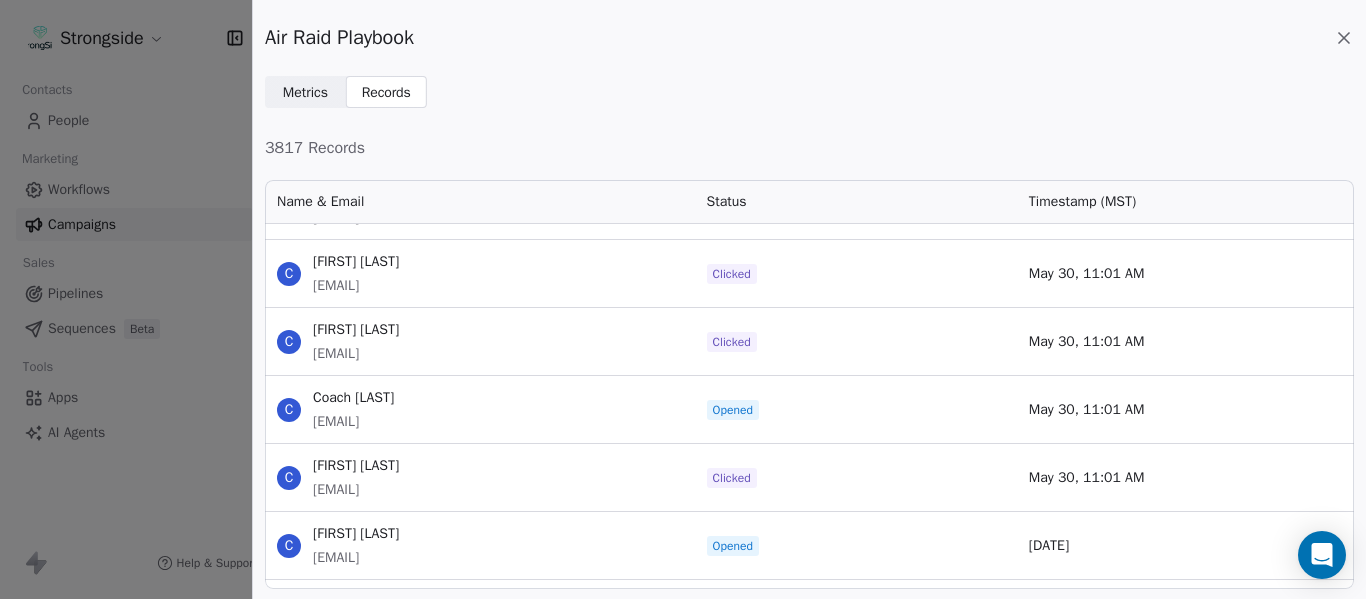 drag, startPoint x: 441, startPoint y: 359, endPoint x: 315, endPoint y: 359, distance: 126 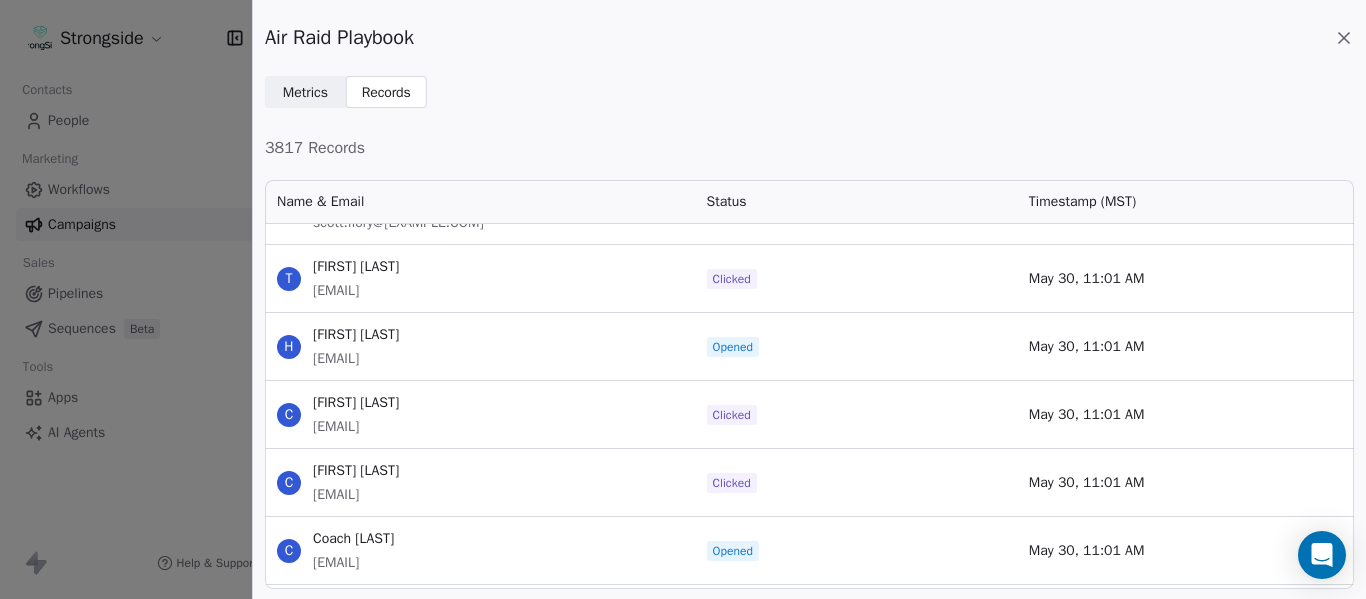 scroll, scrollTop: 219833, scrollLeft: 0, axis: vertical 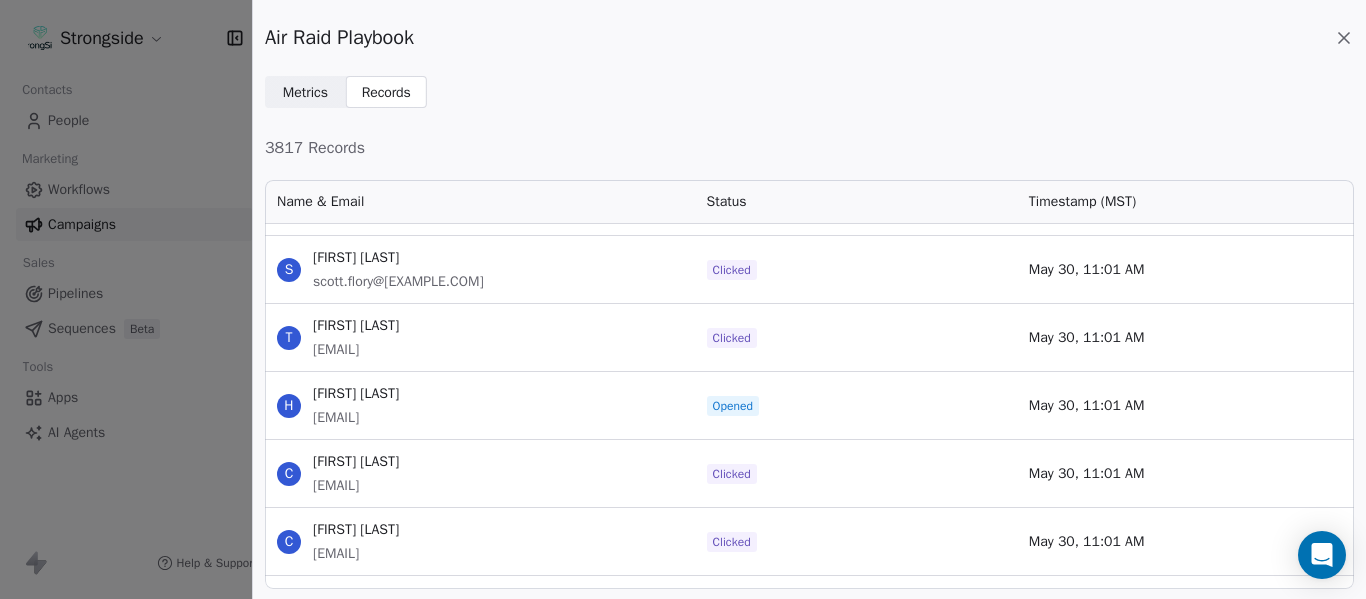 click on "[EMAIL]" at bounding box center (356, 350) 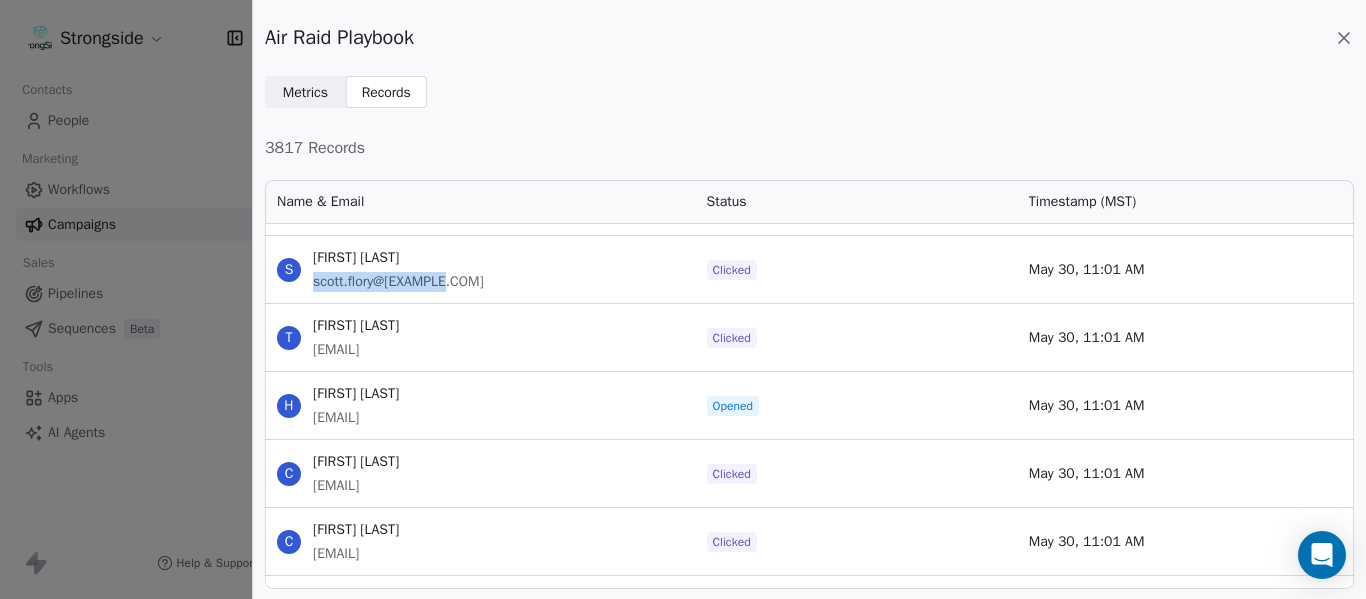 drag, startPoint x: 469, startPoint y: 272, endPoint x: 312, endPoint y: 286, distance: 157.62297 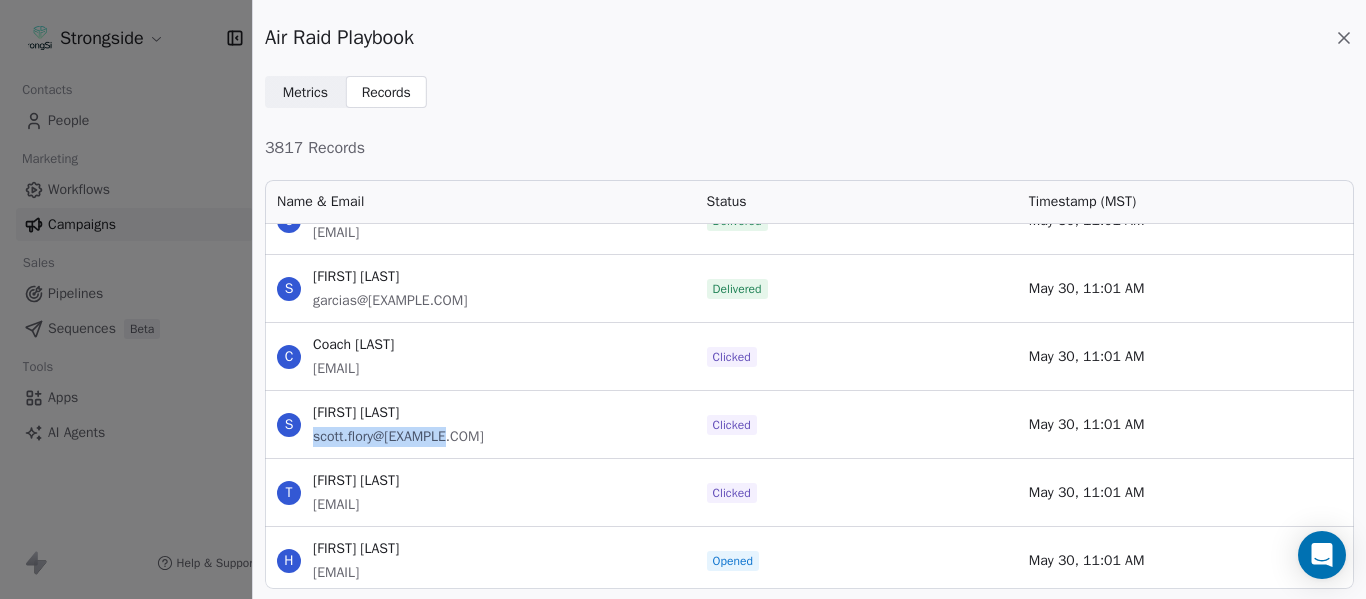 scroll, scrollTop: 219633, scrollLeft: 0, axis: vertical 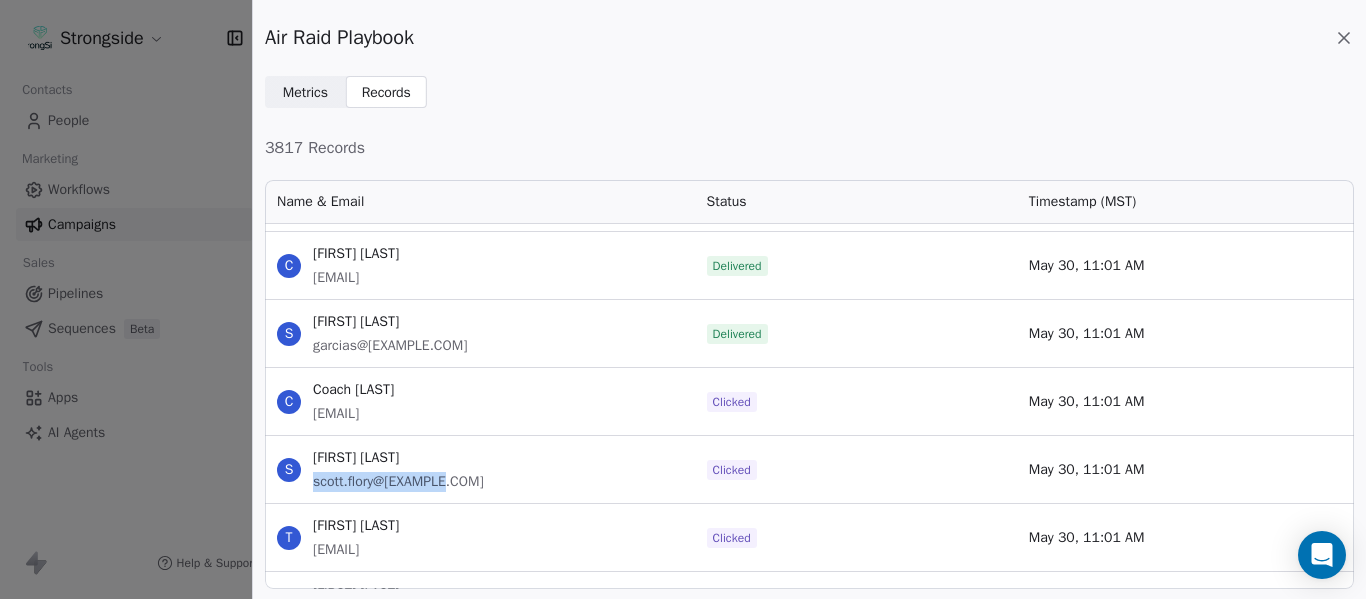 drag, startPoint x: 447, startPoint y: 411, endPoint x: 310, endPoint y: 413, distance: 137.0146 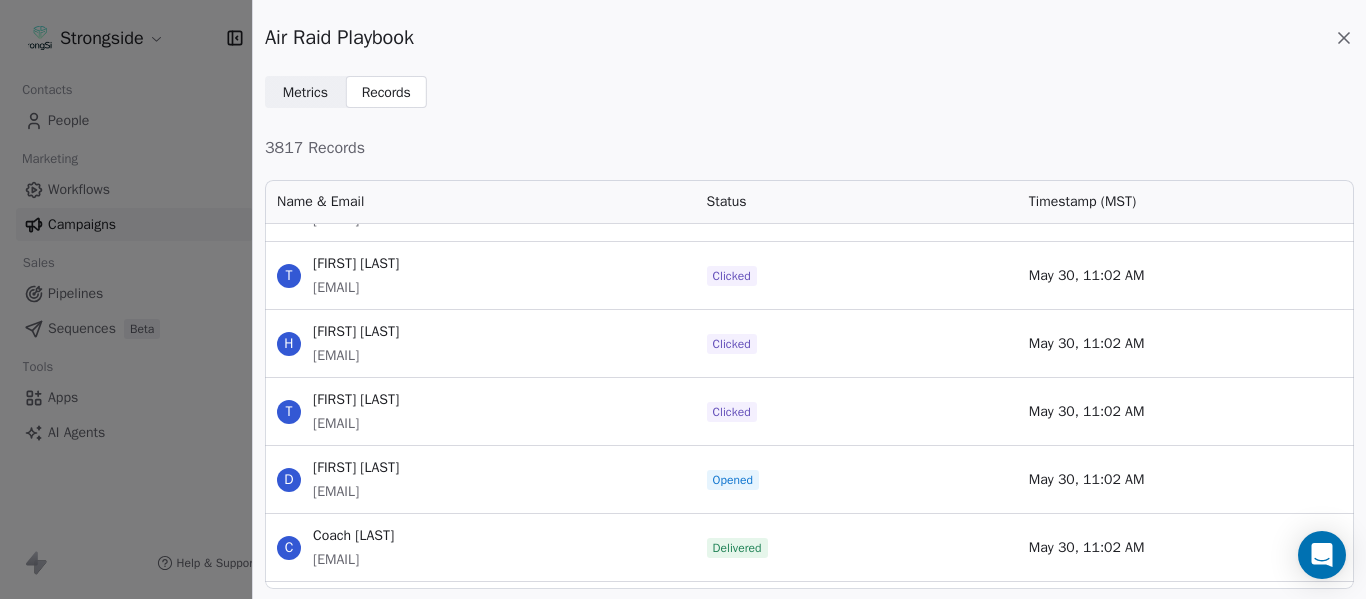 scroll, scrollTop: 217433, scrollLeft: 0, axis: vertical 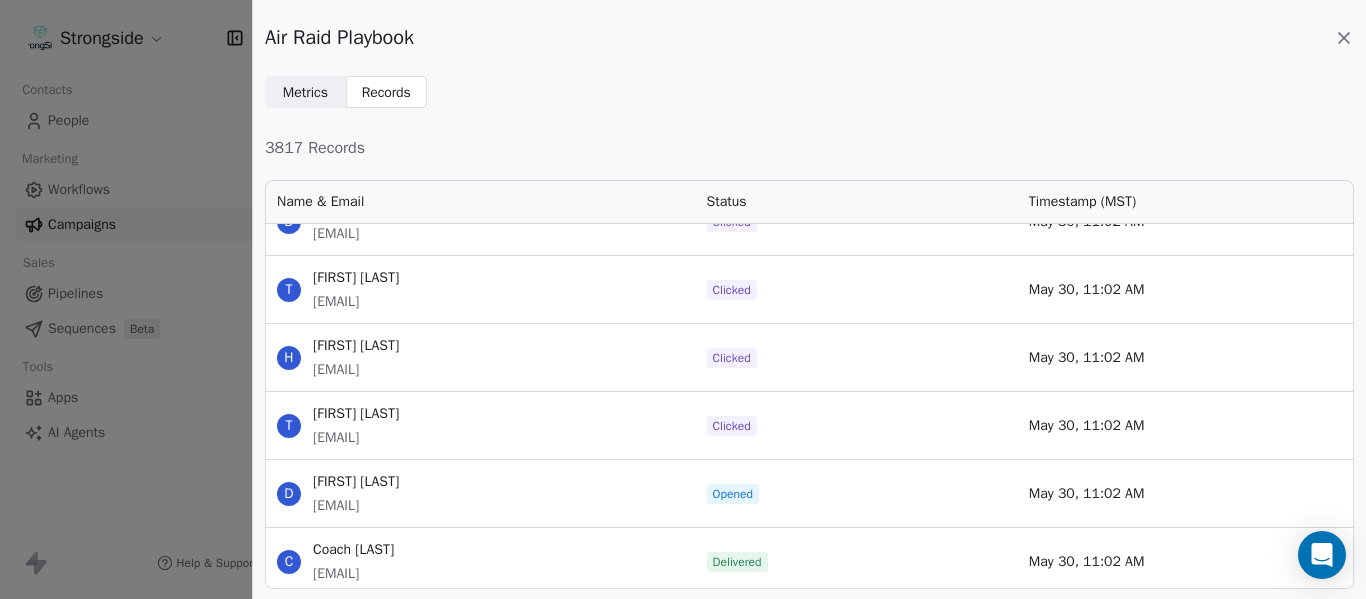 drag, startPoint x: 511, startPoint y: 436, endPoint x: 312, endPoint y: 437, distance: 199.00252 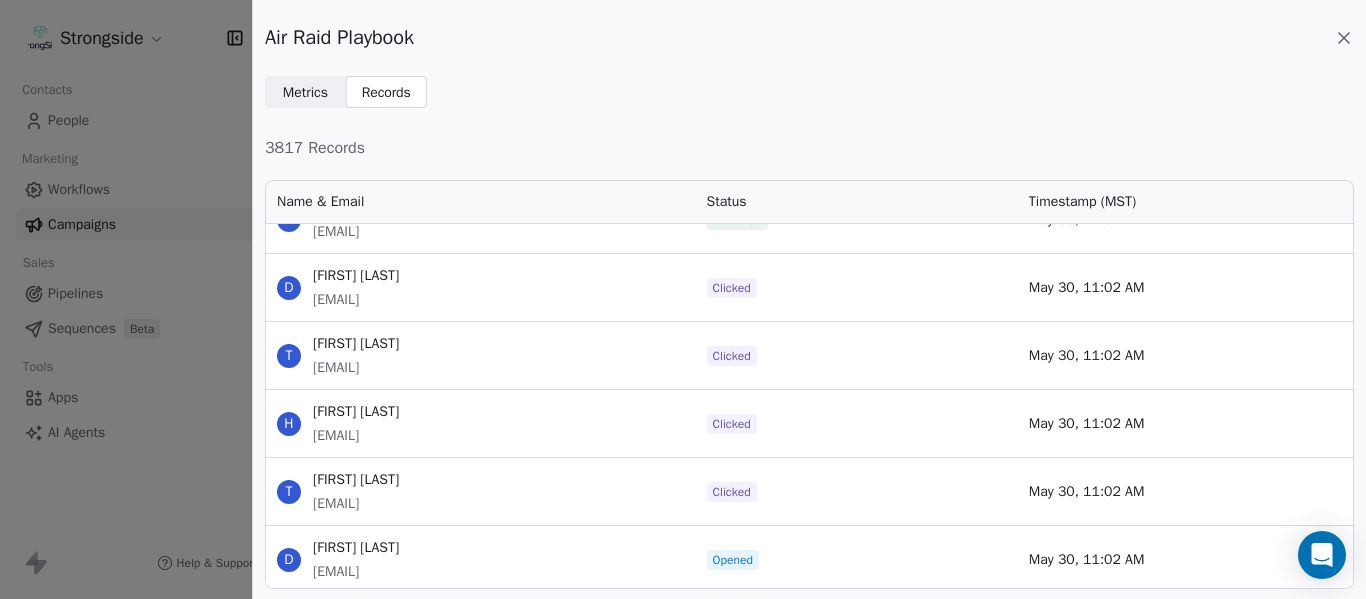 scroll, scrollTop: 217333, scrollLeft: 0, axis: vertical 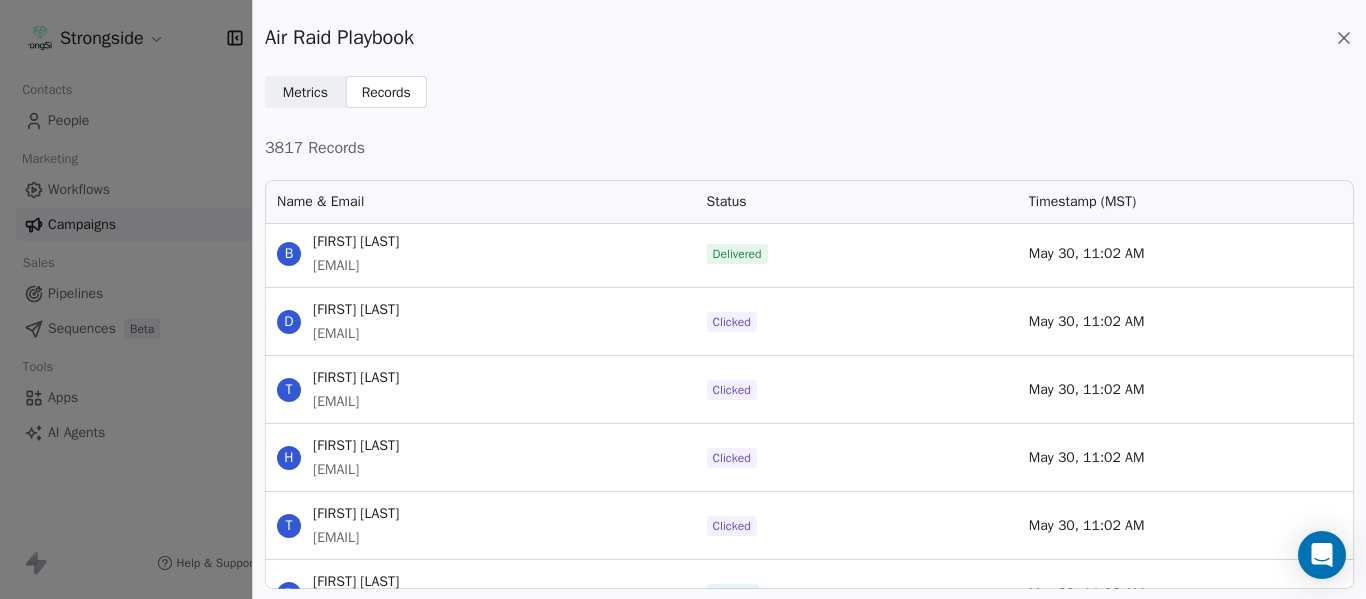 drag, startPoint x: 484, startPoint y: 333, endPoint x: 313, endPoint y: 332, distance: 171.00293 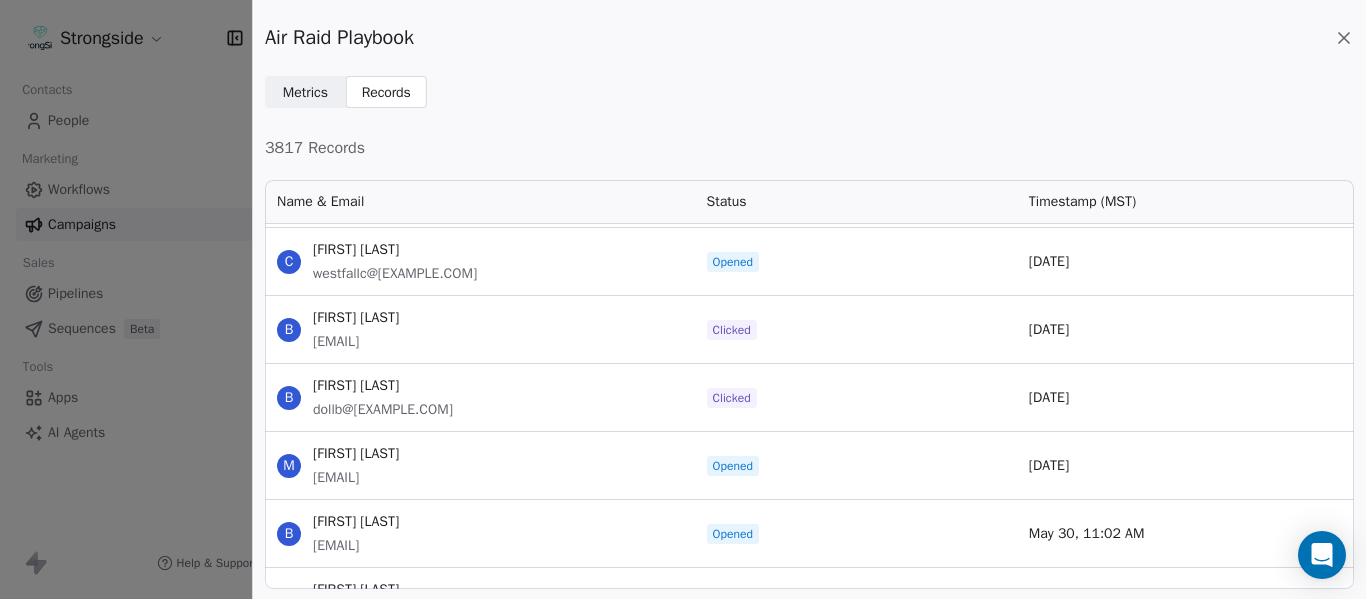scroll, scrollTop: 215133, scrollLeft: 0, axis: vertical 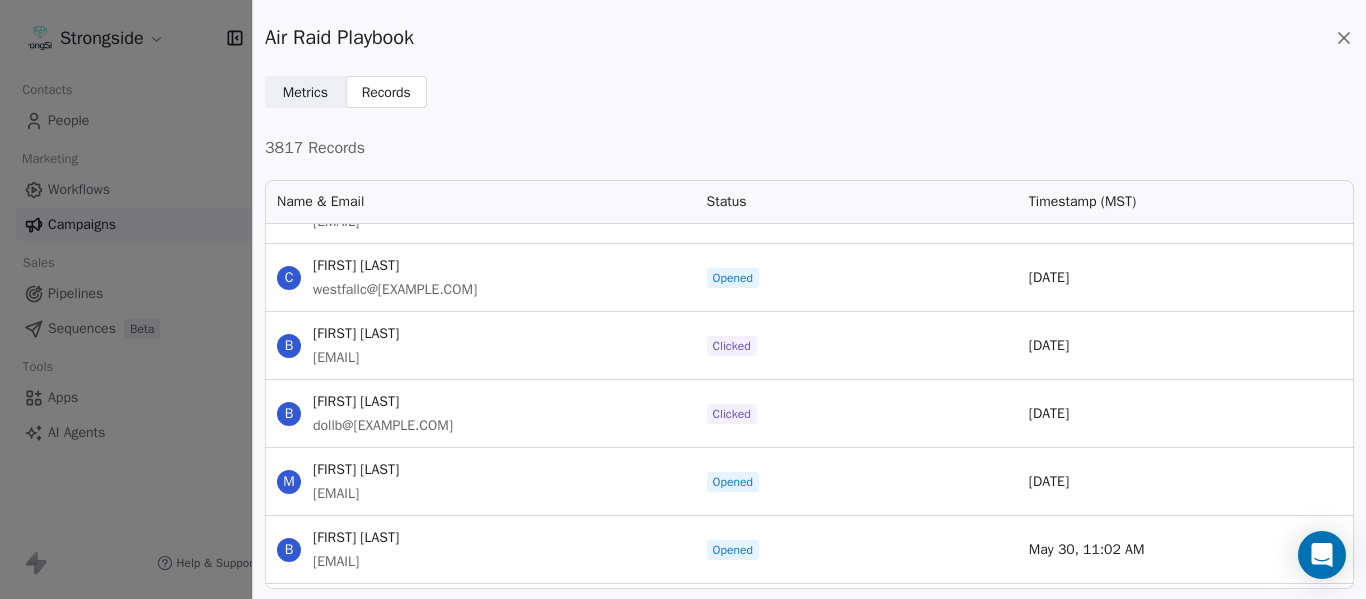 drag, startPoint x: 466, startPoint y: 427, endPoint x: 316, endPoint y: 433, distance: 150.11995 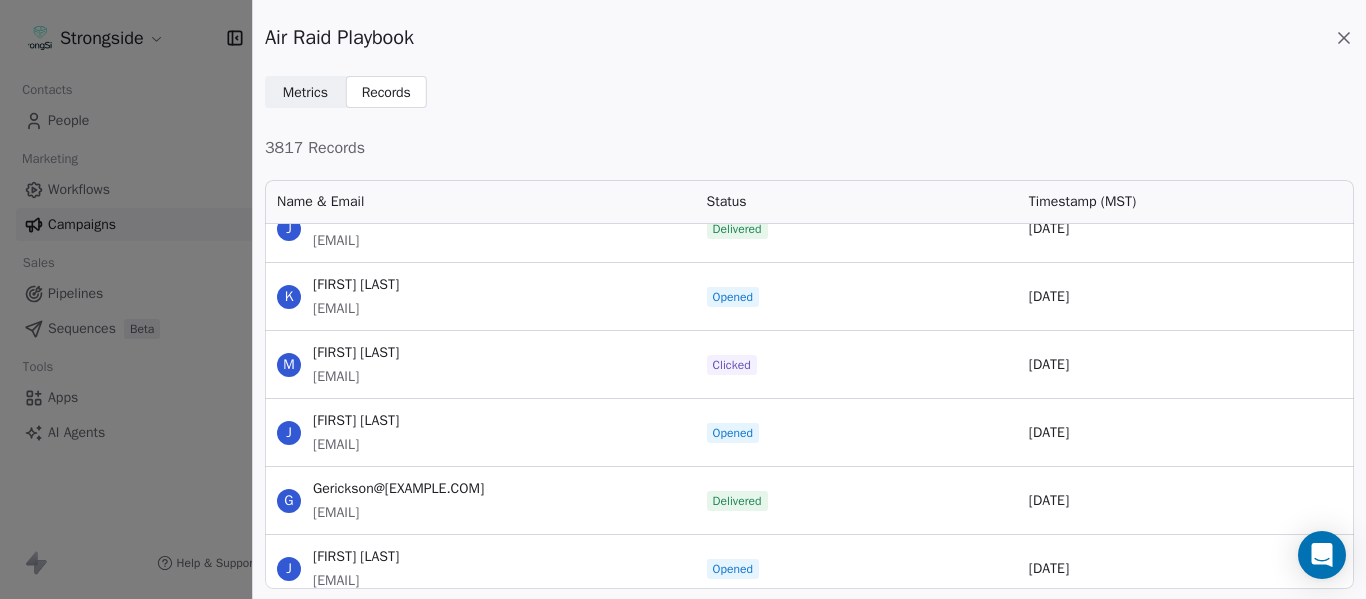 scroll, scrollTop: 212733, scrollLeft: 0, axis: vertical 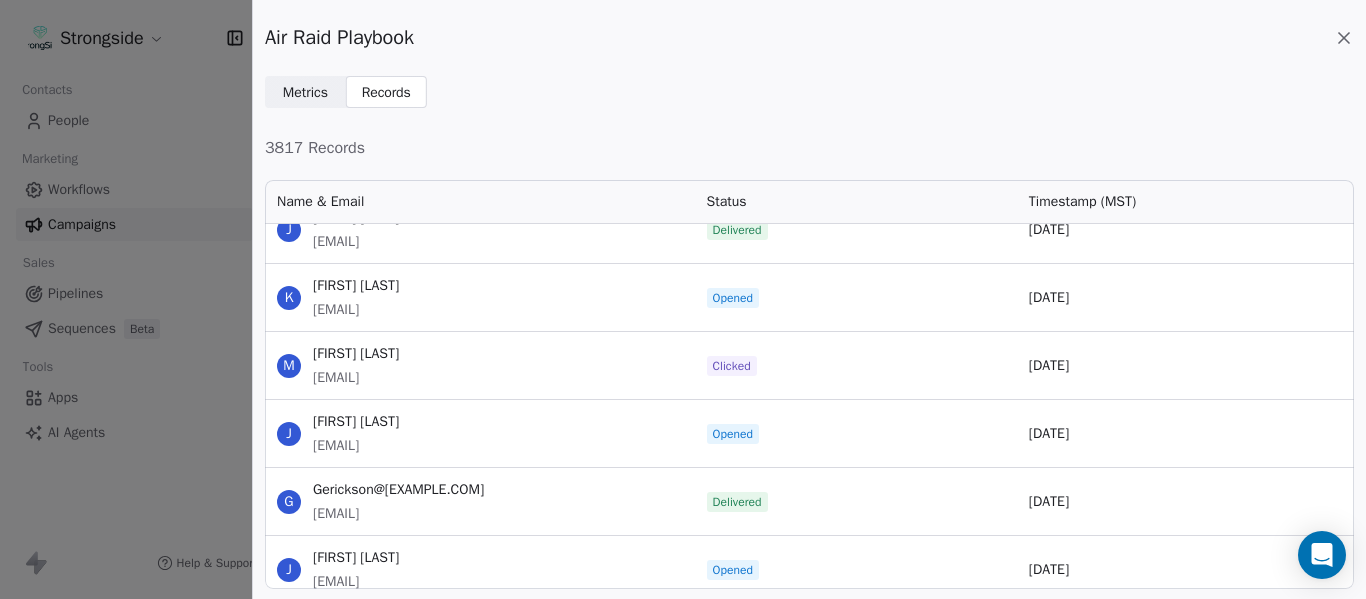 drag, startPoint x: 470, startPoint y: 382, endPoint x: 316, endPoint y: 374, distance: 154.20766 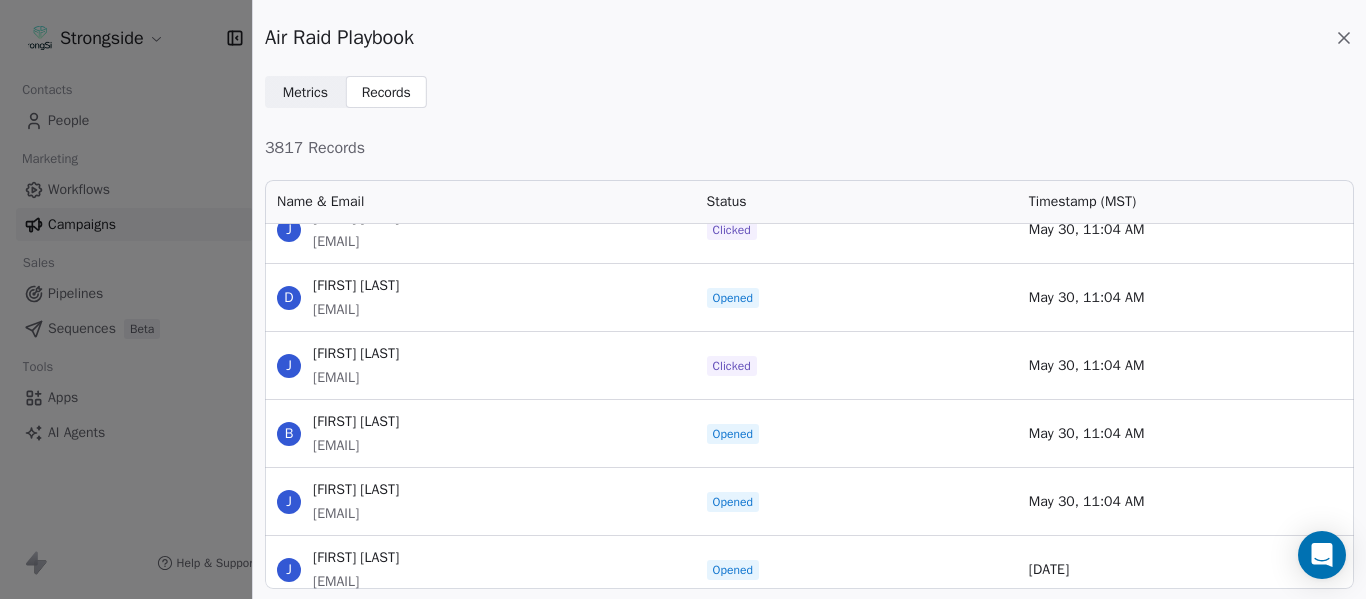 scroll, scrollTop: 212133, scrollLeft: 0, axis: vertical 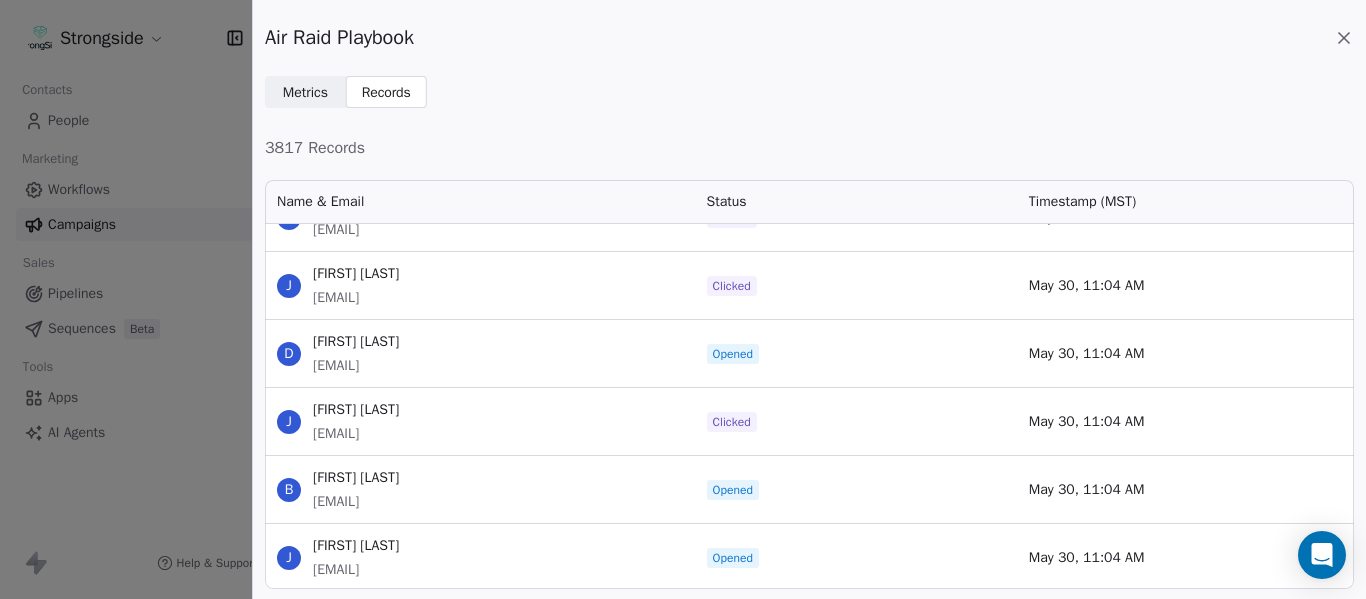 drag, startPoint x: 441, startPoint y: 442, endPoint x: 313, endPoint y: 432, distance: 128.39003 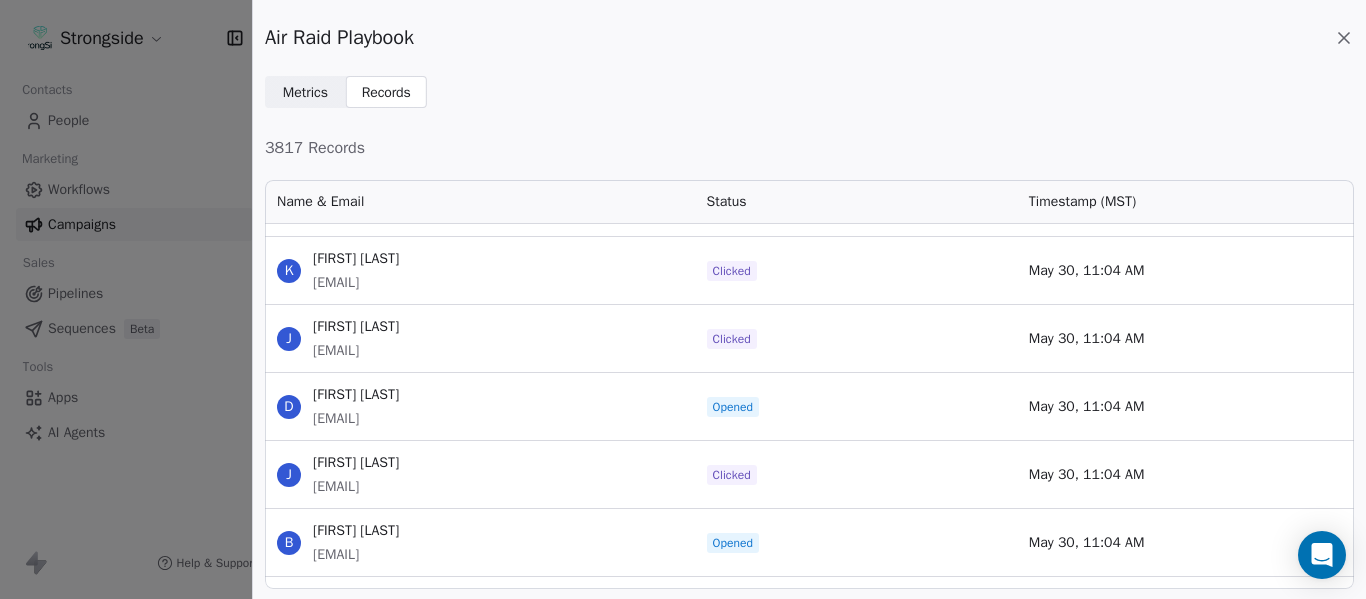 scroll, scrollTop: 212033, scrollLeft: 0, axis: vertical 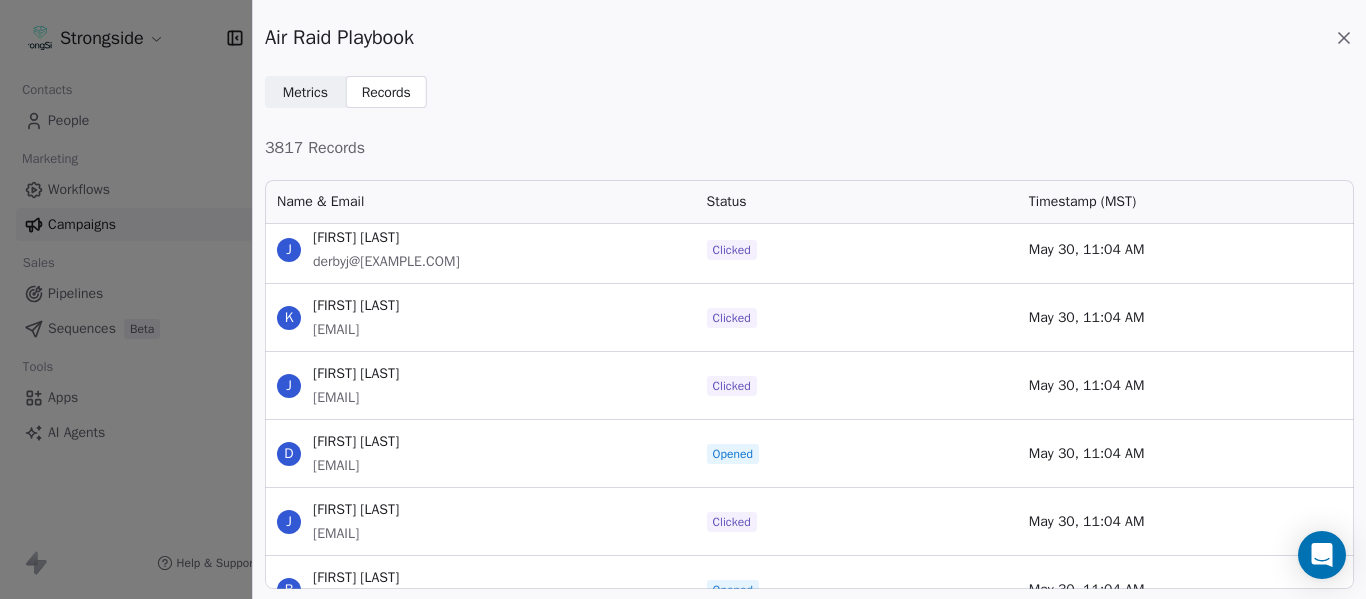 drag, startPoint x: 432, startPoint y: 397, endPoint x: 313, endPoint y: 402, distance: 119.104996 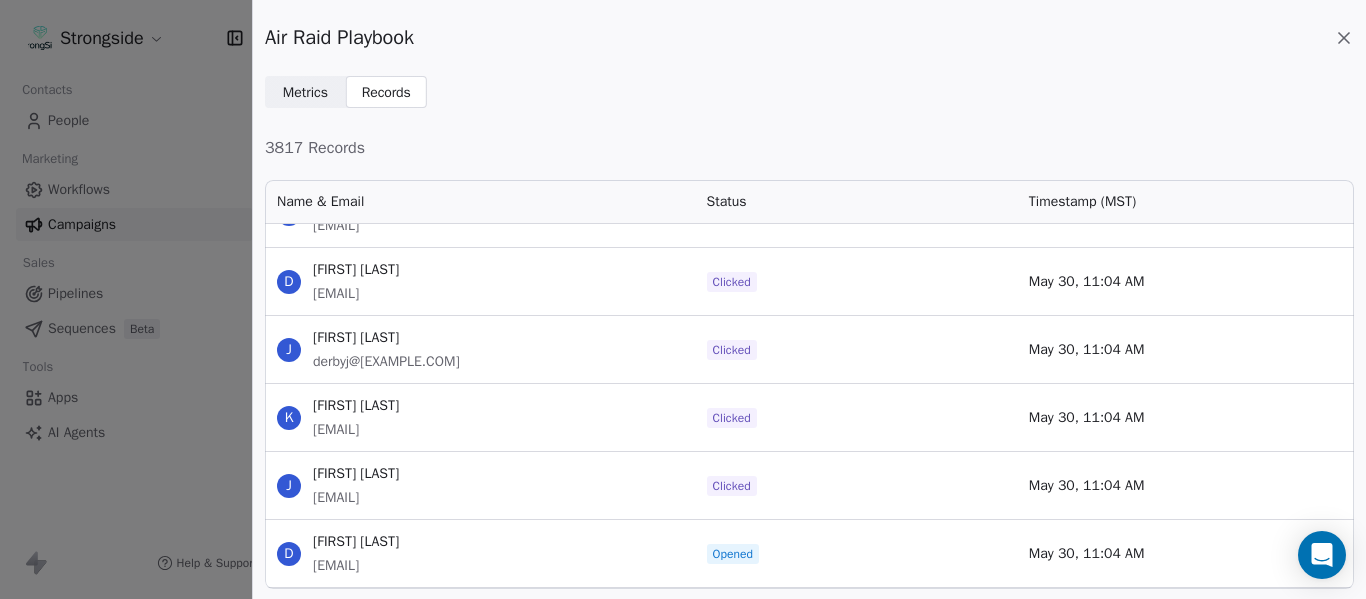 drag, startPoint x: 538, startPoint y: 429, endPoint x: 314, endPoint y: 433, distance: 224.0357 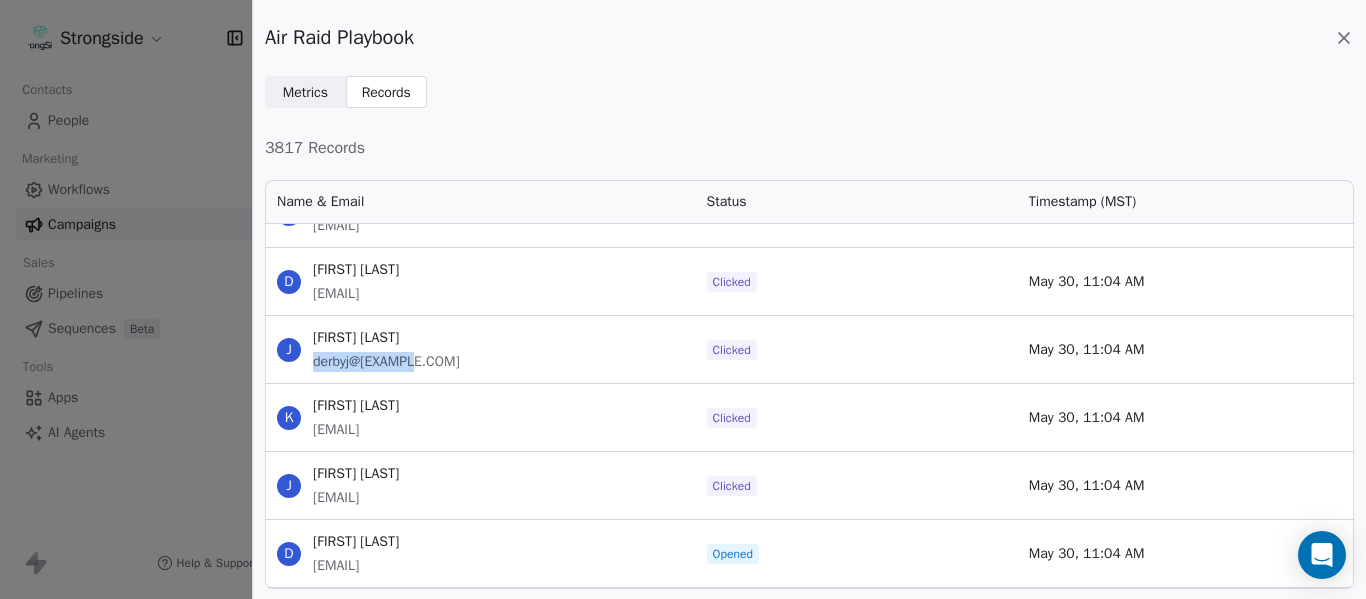 drag, startPoint x: 420, startPoint y: 369, endPoint x: 316, endPoint y: 366, distance: 104.04326 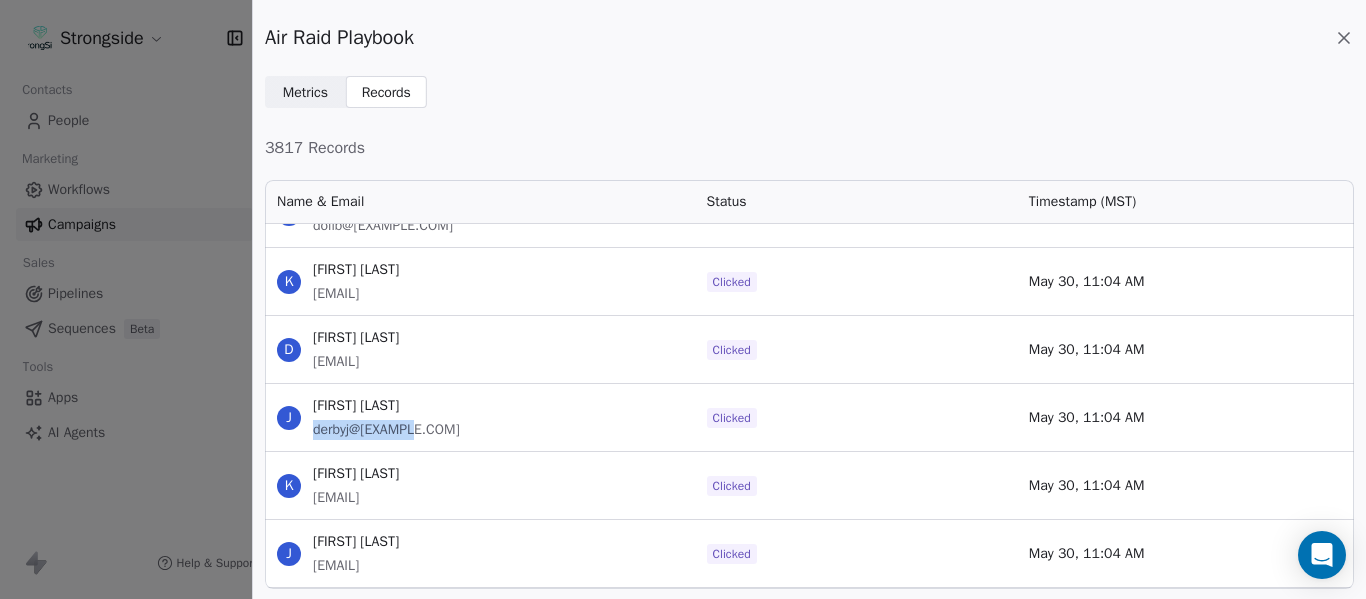 scroll, scrollTop: 211833, scrollLeft: 0, axis: vertical 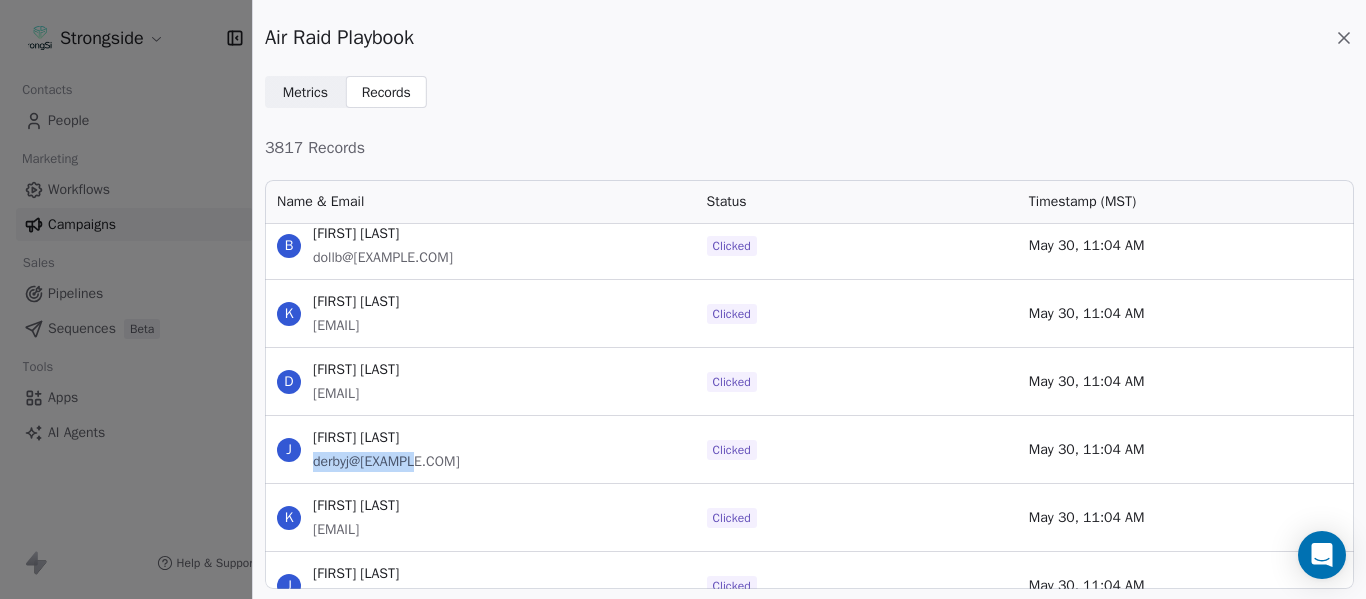 drag, startPoint x: 544, startPoint y: 398, endPoint x: 314, endPoint y: 399, distance: 230.00217 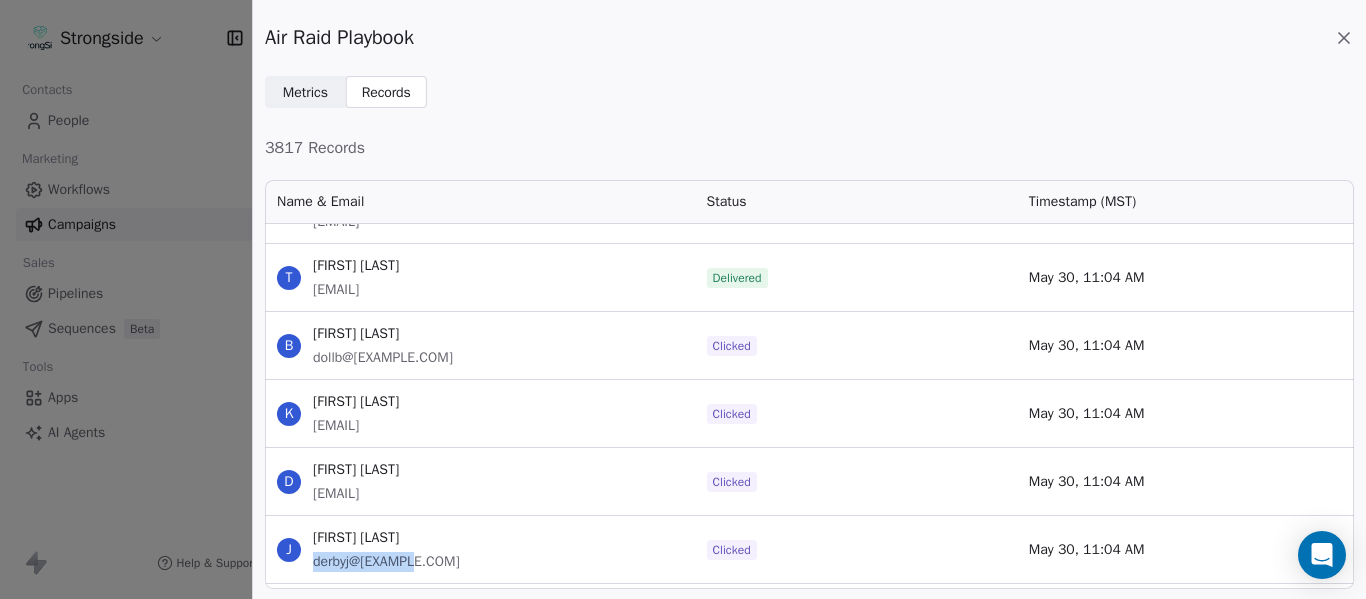 scroll, scrollTop: 211633, scrollLeft: 0, axis: vertical 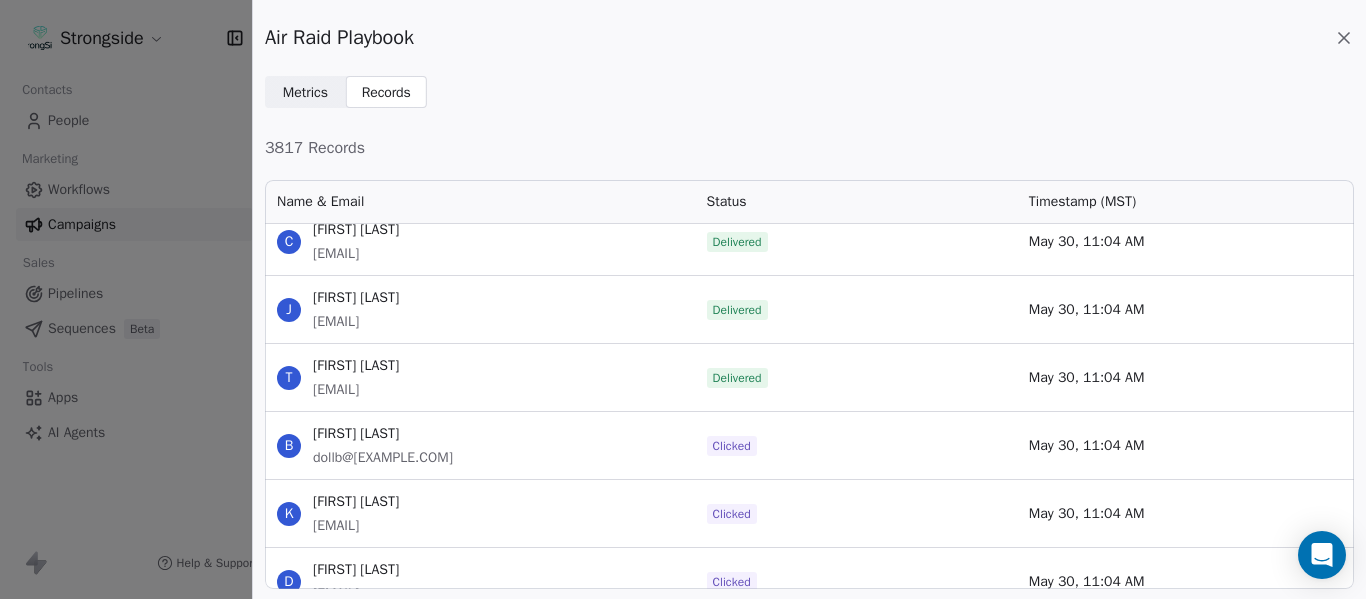 drag, startPoint x: 466, startPoint y: 465, endPoint x: 317, endPoint y: 456, distance: 149.27156 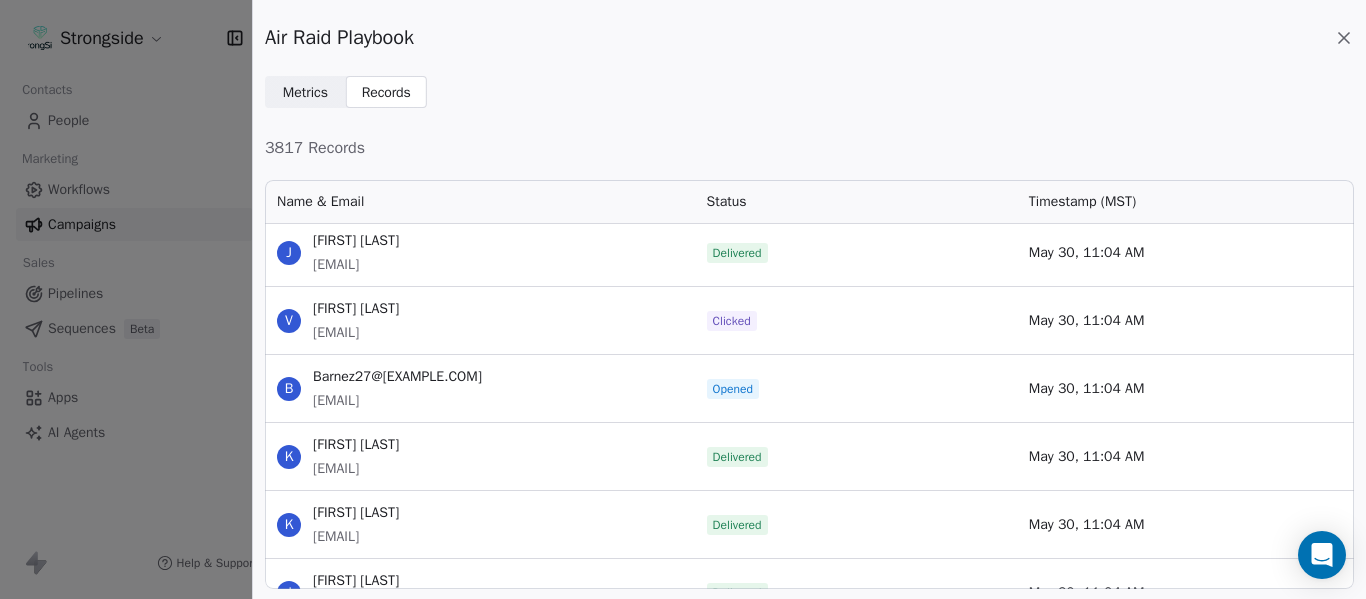 scroll, scrollTop: 210533, scrollLeft: 0, axis: vertical 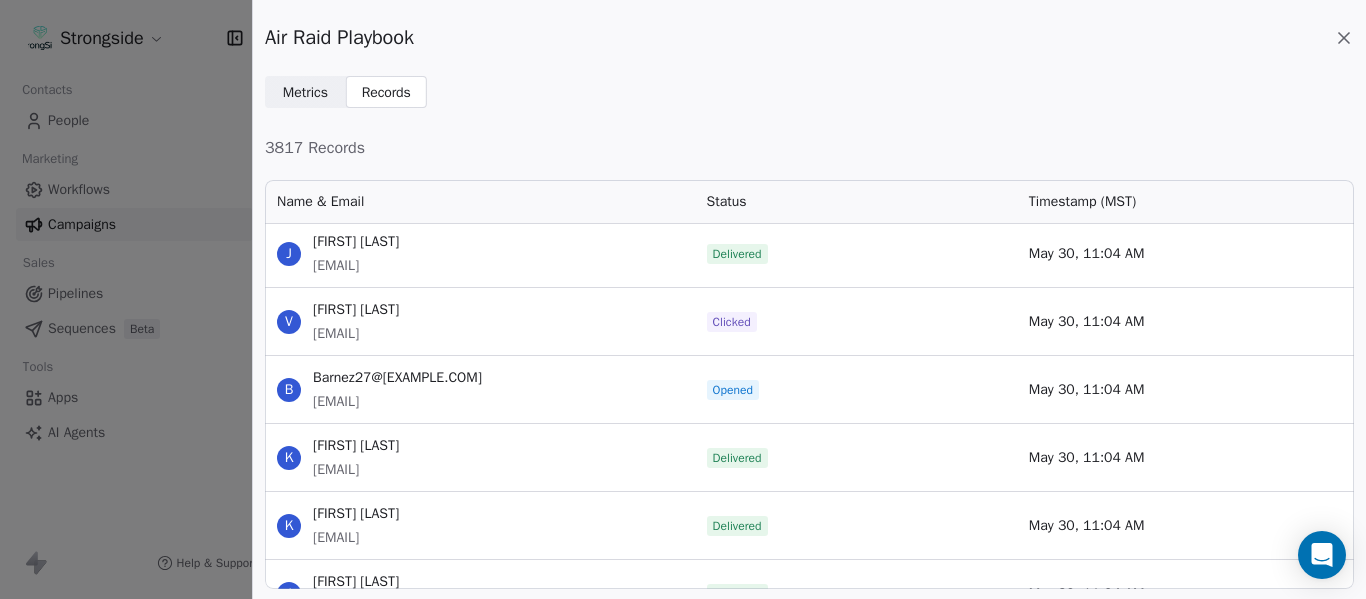 drag, startPoint x: 481, startPoint y: 346, endPoint x: 313, endPoint y: 336, distance: 168.29736 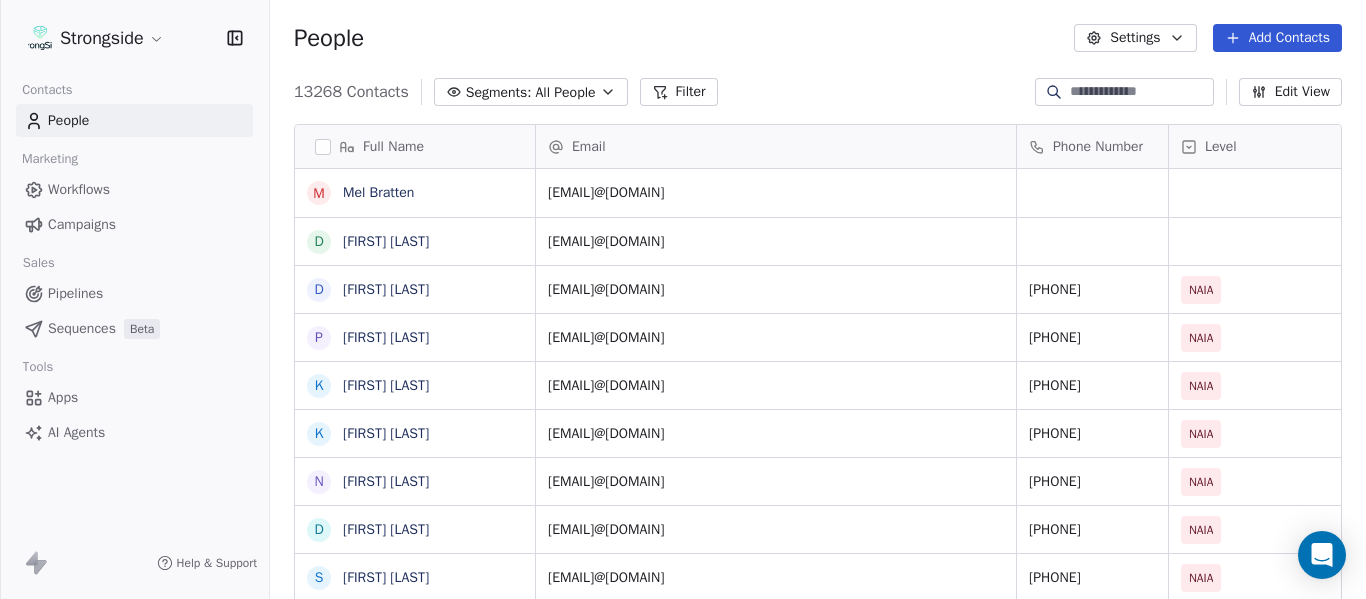 scroll, scrollTop: 0, scrollLeft: 0, axis: both 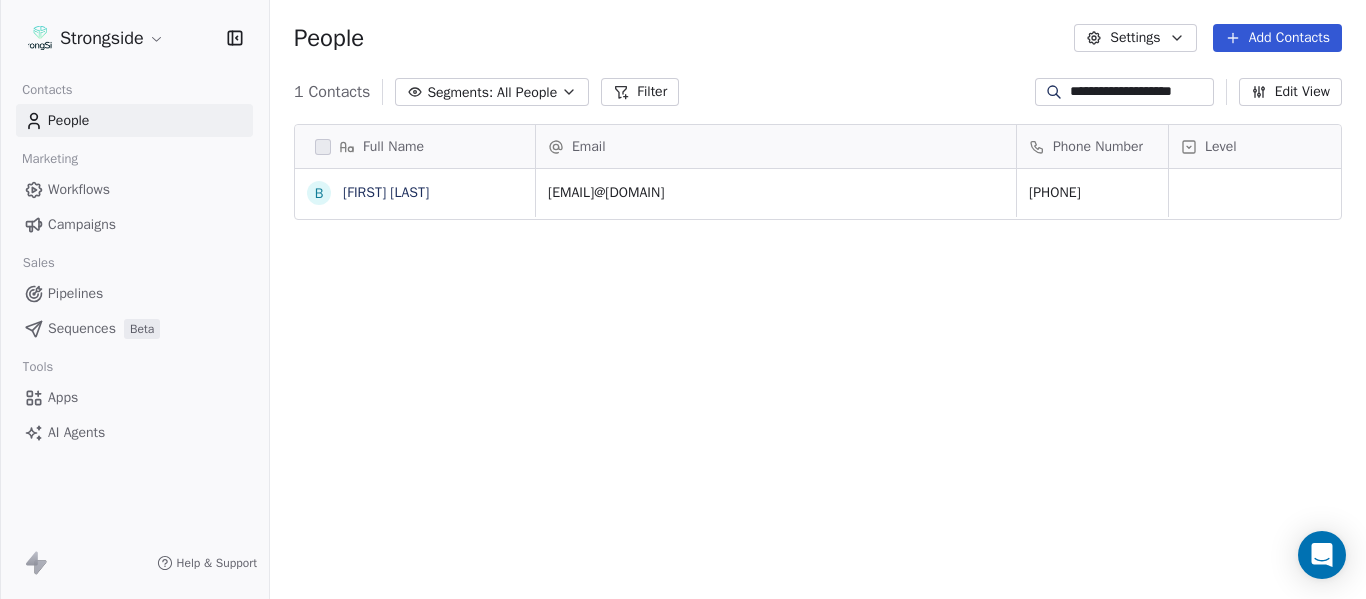 type on "**********" 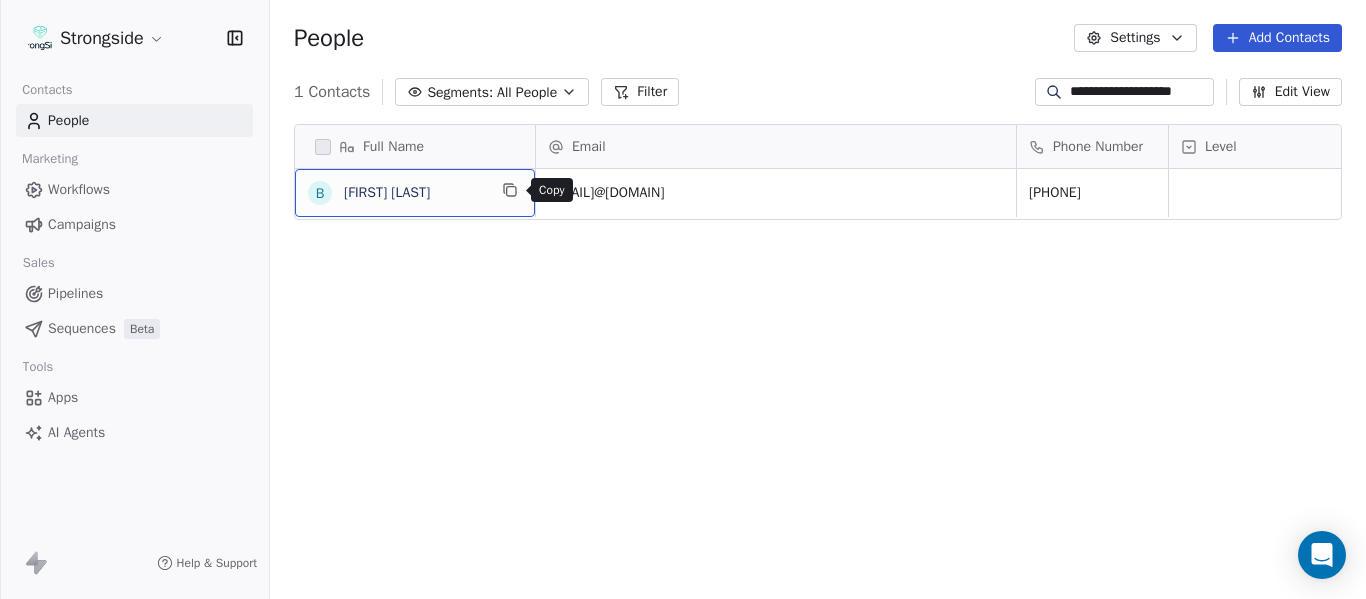 click 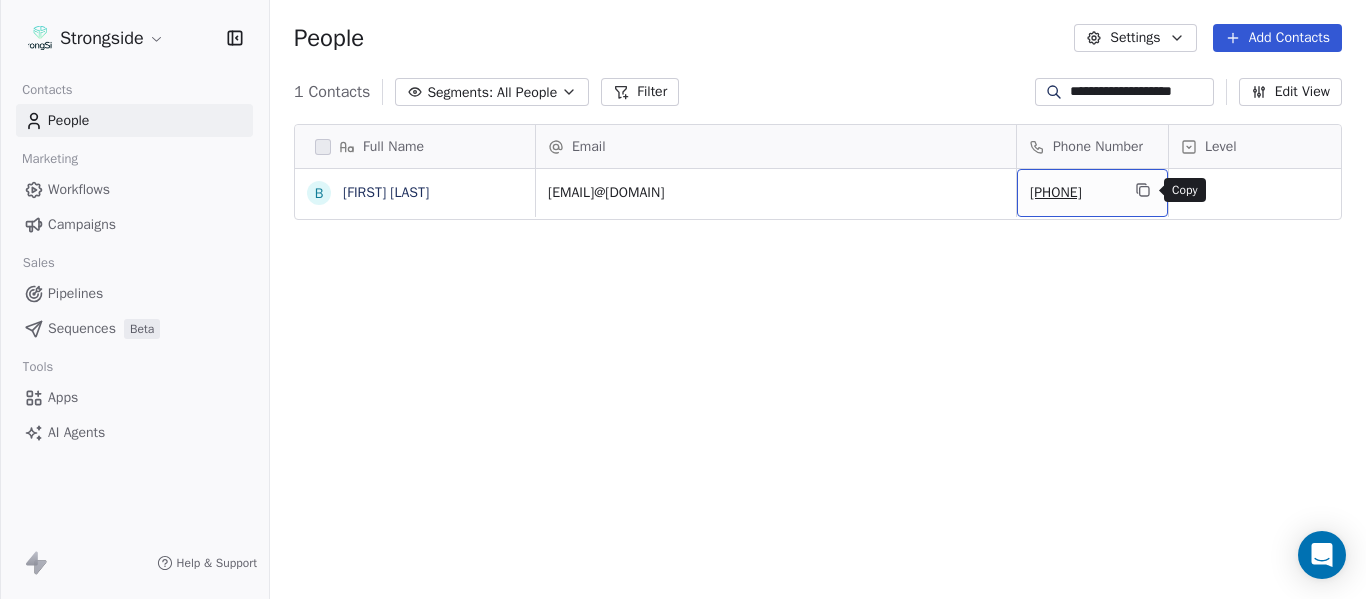 click 